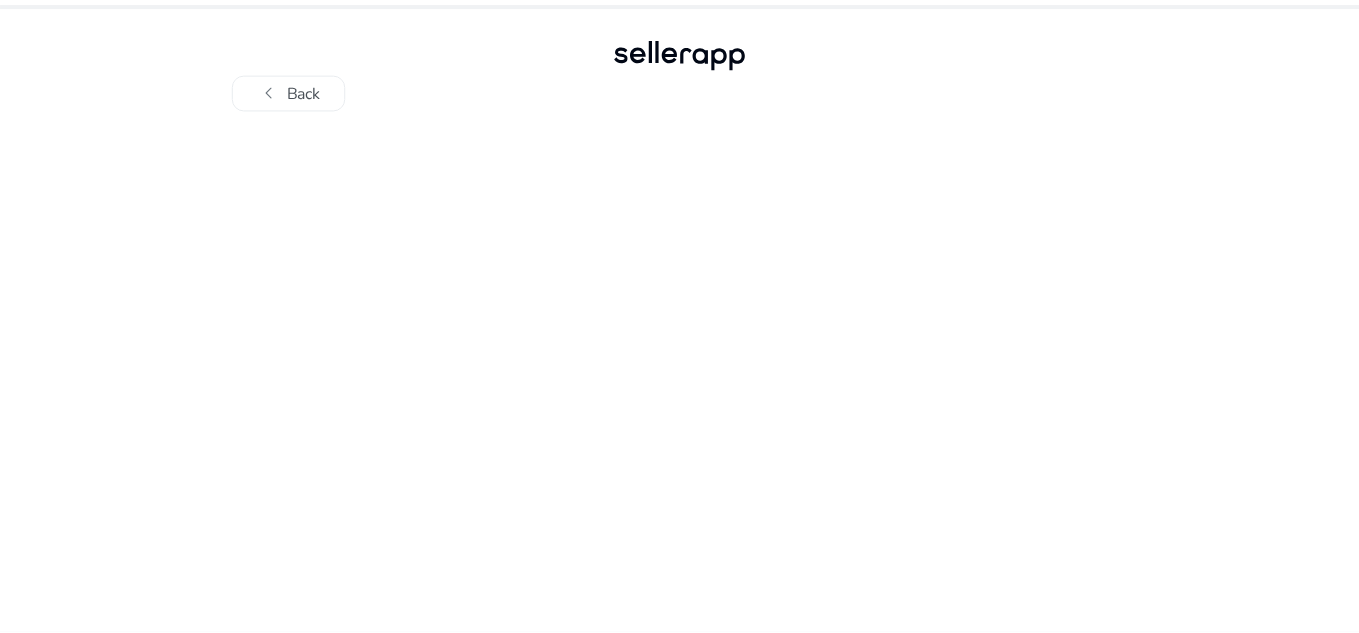 scroll, scrollTop: 0, scrollLeft: 0, axis: both 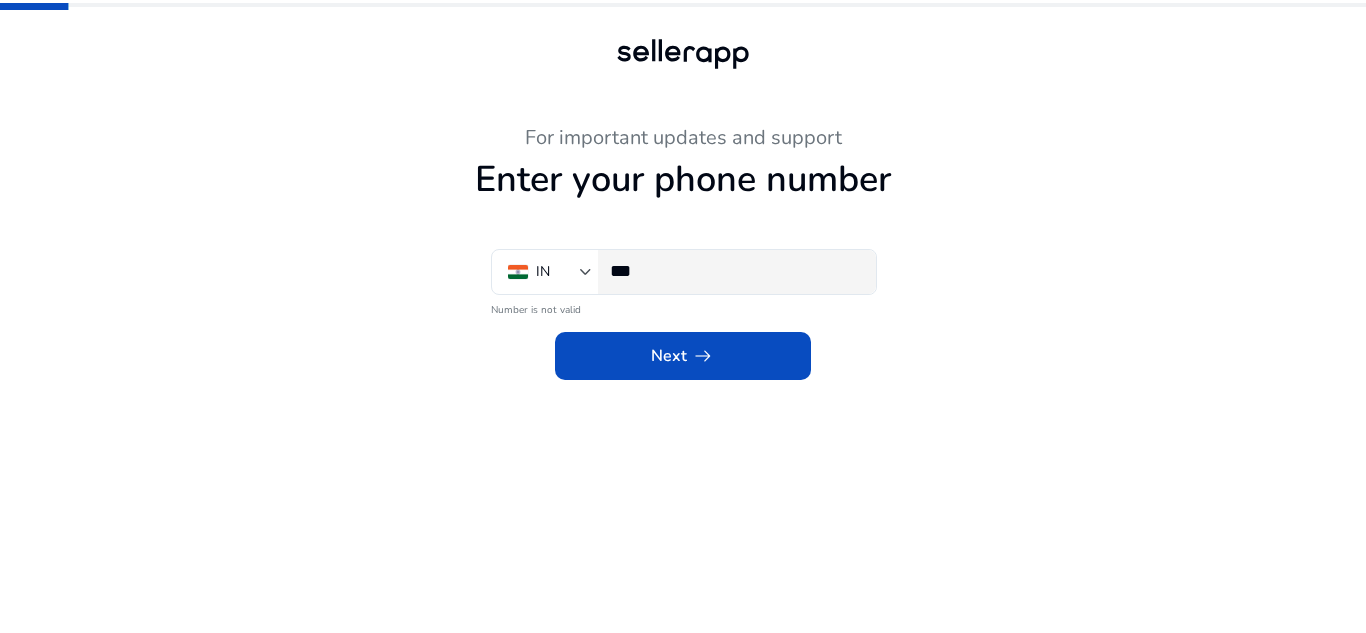 click on "***" 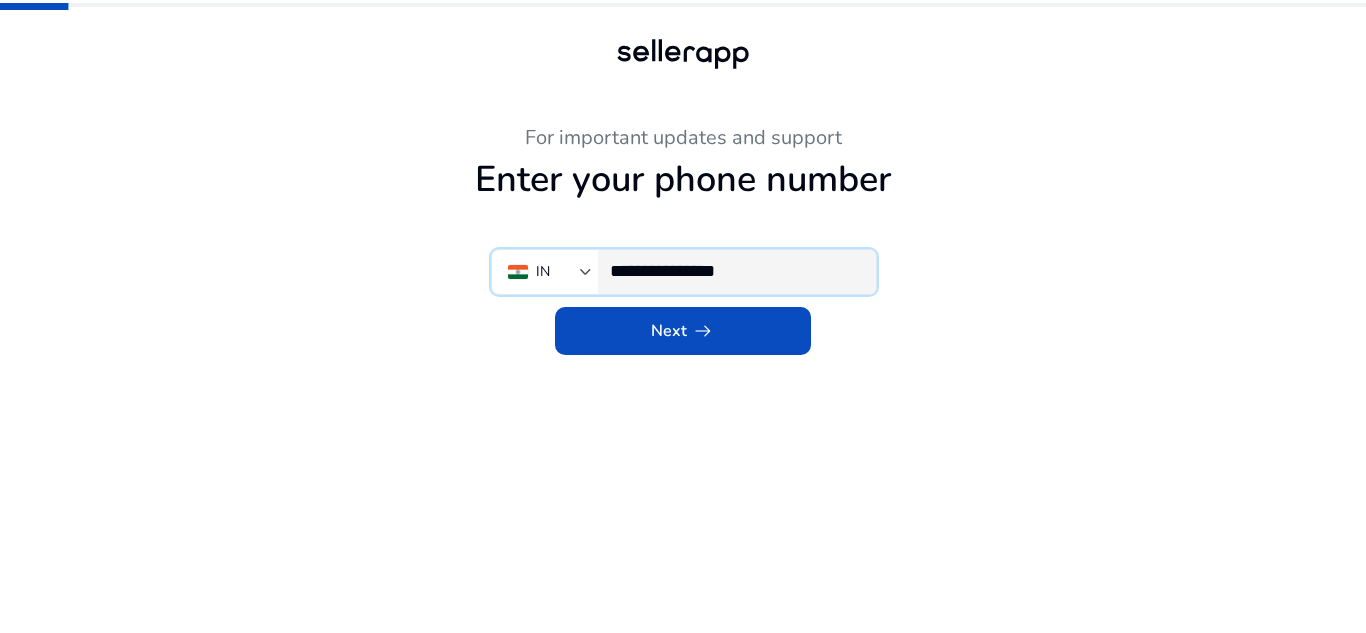 type on "**********" 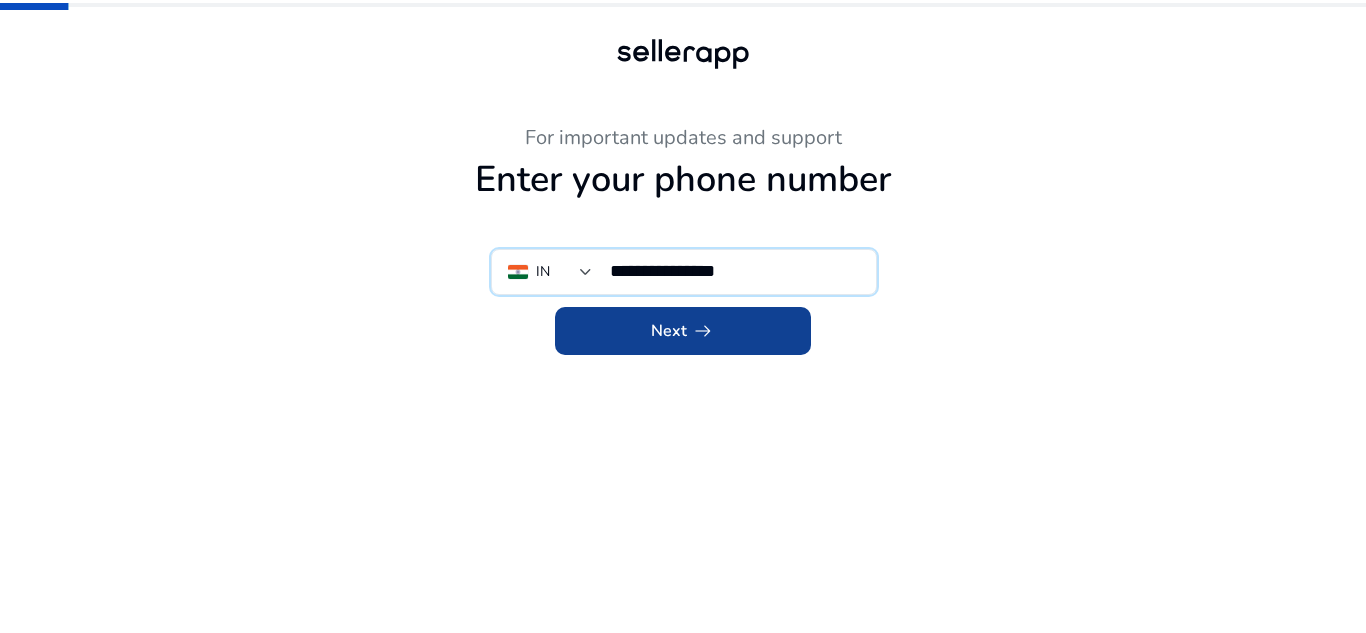 click 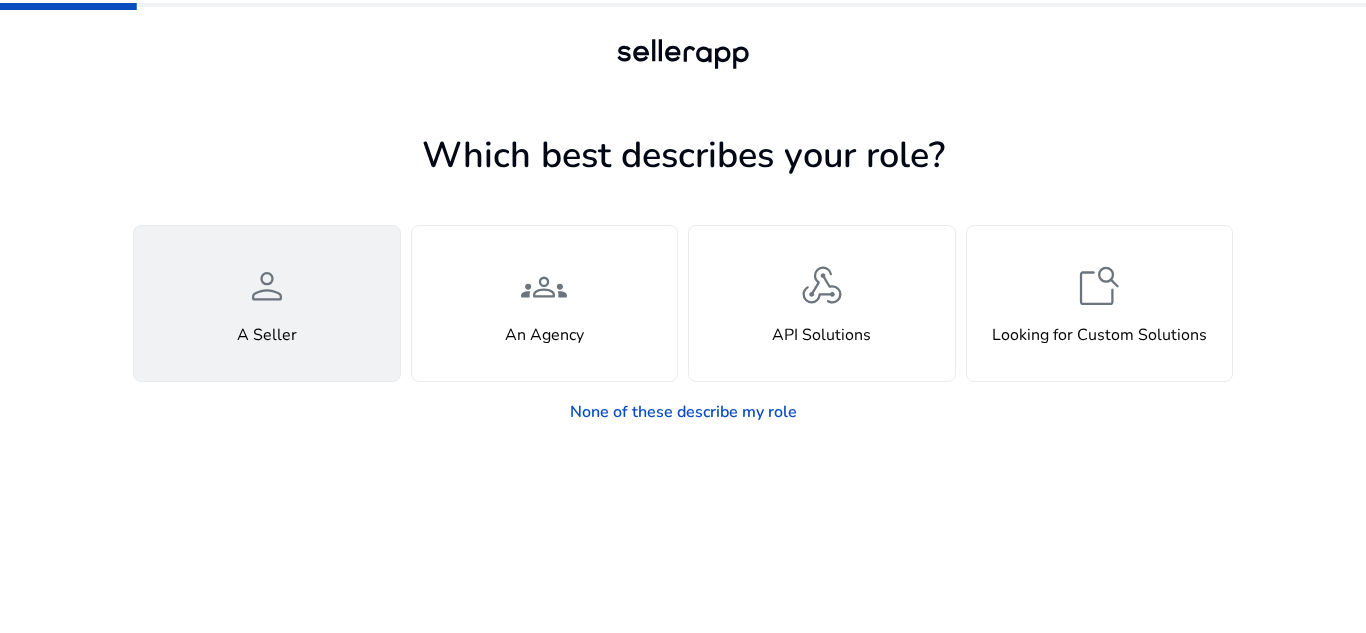 click on "person  A Seller" 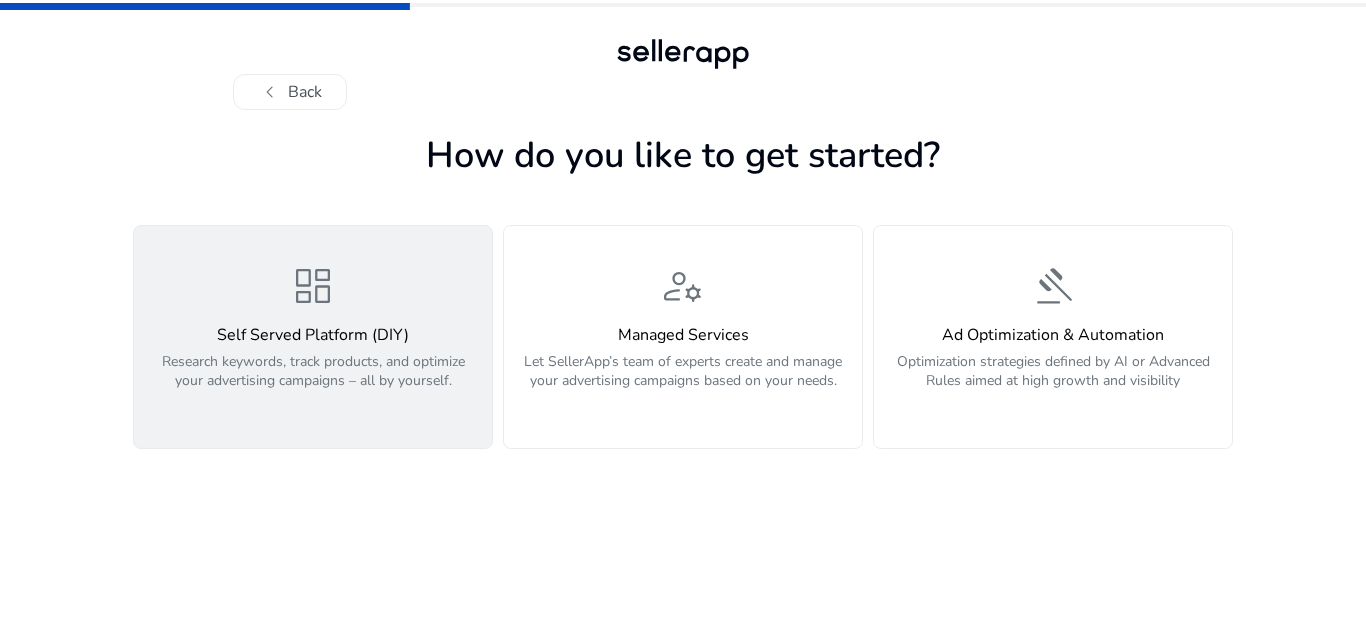 click on "dashboard" 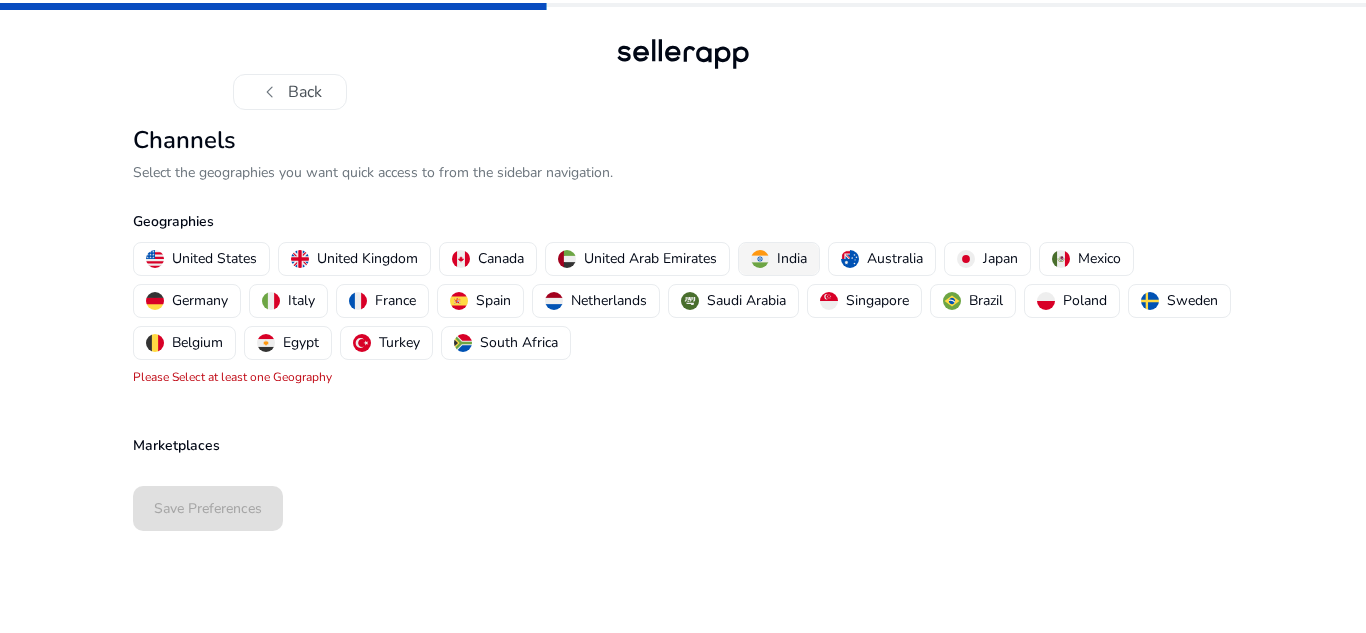 click on "India" at bounding box center (779, 259) 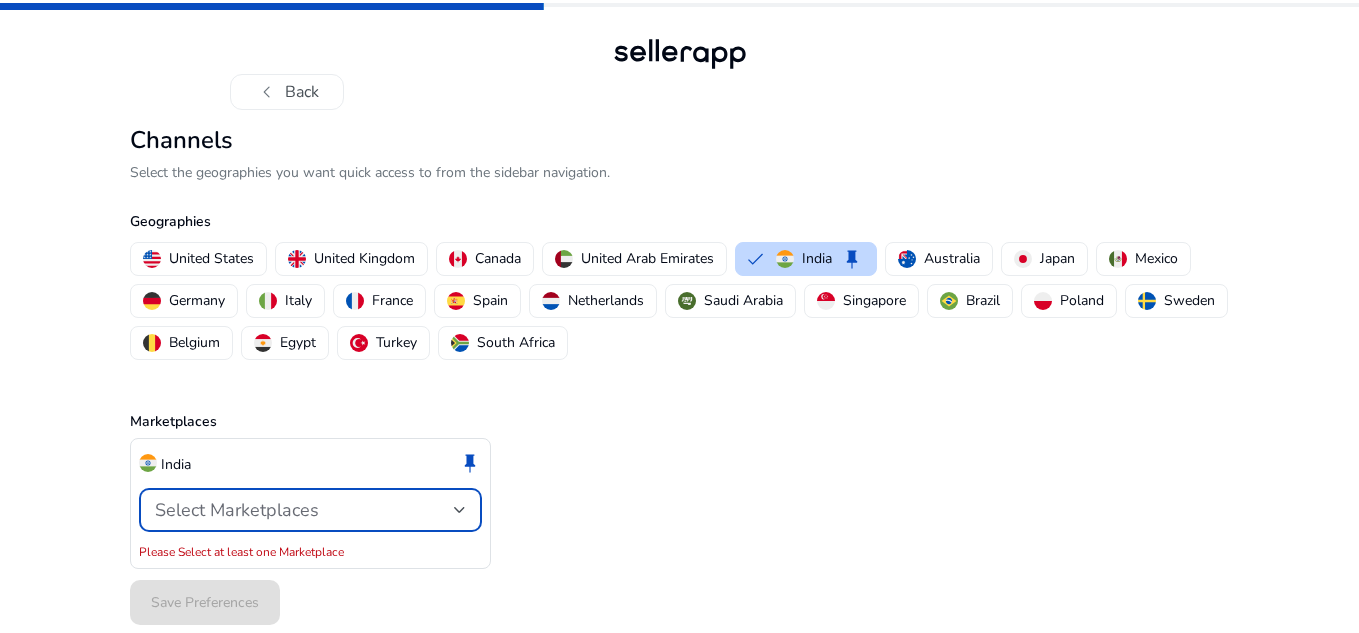 click on "Select Marketplaces" at bounding box center [237, 510] 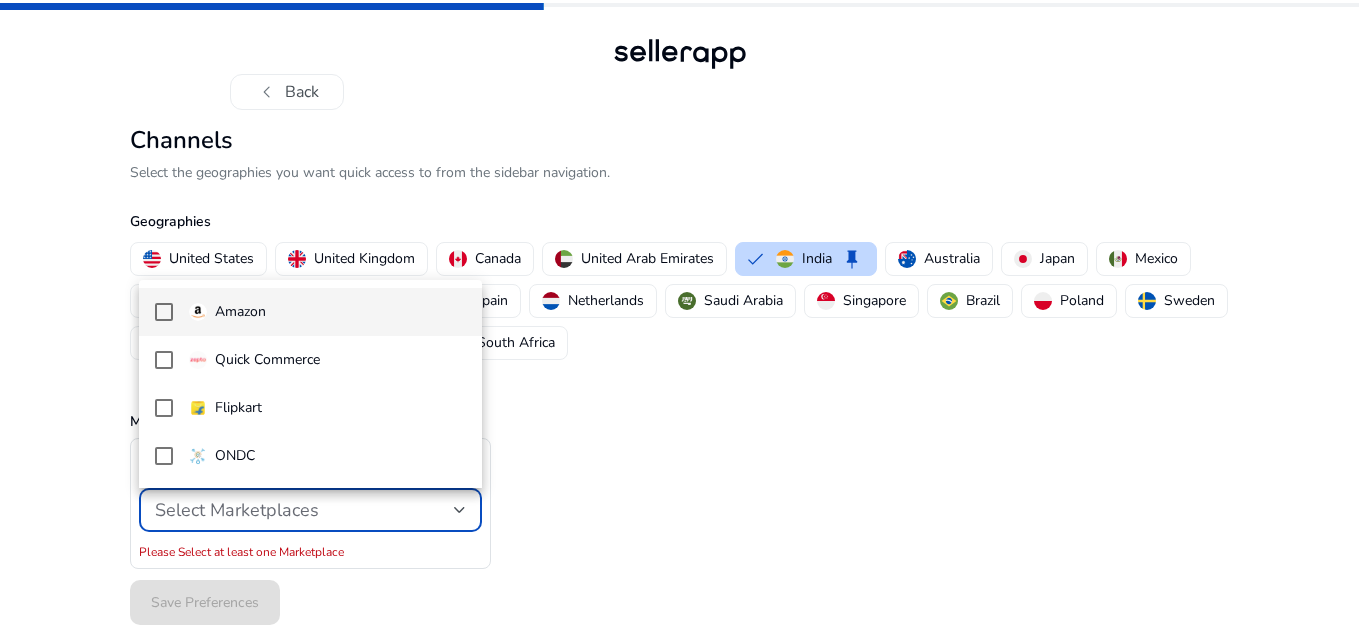 click at bounding box center [164, 312] 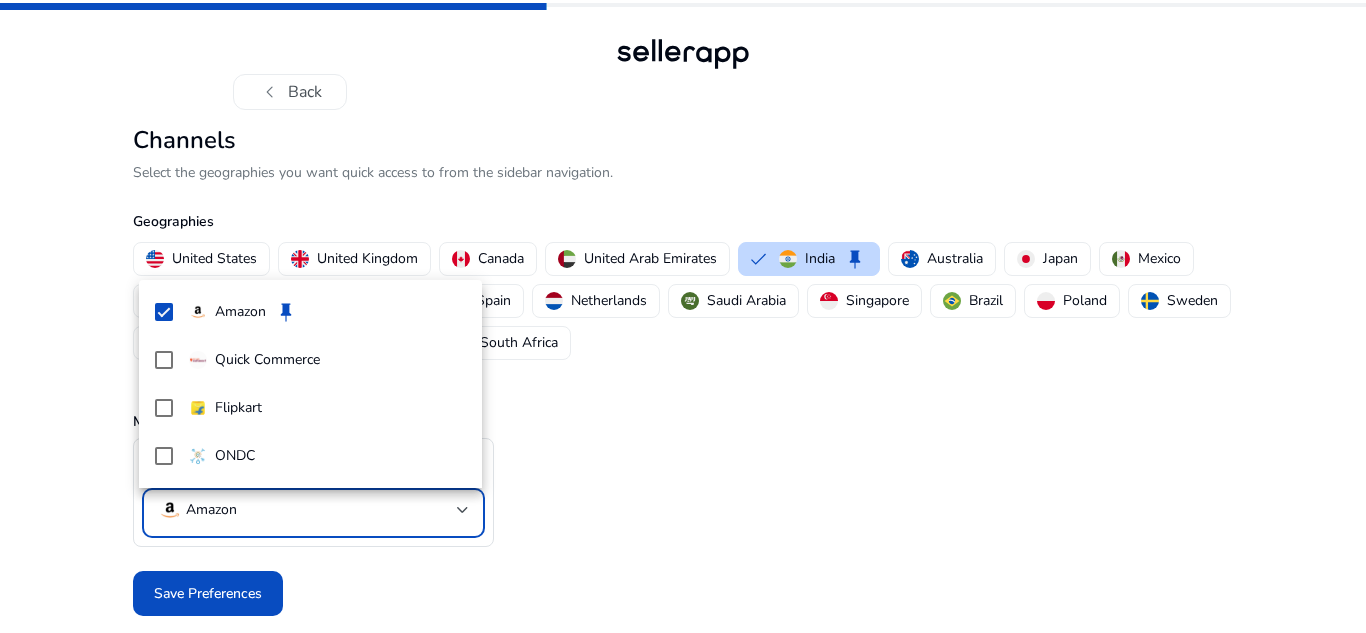 click at bounding box center (683, 316) 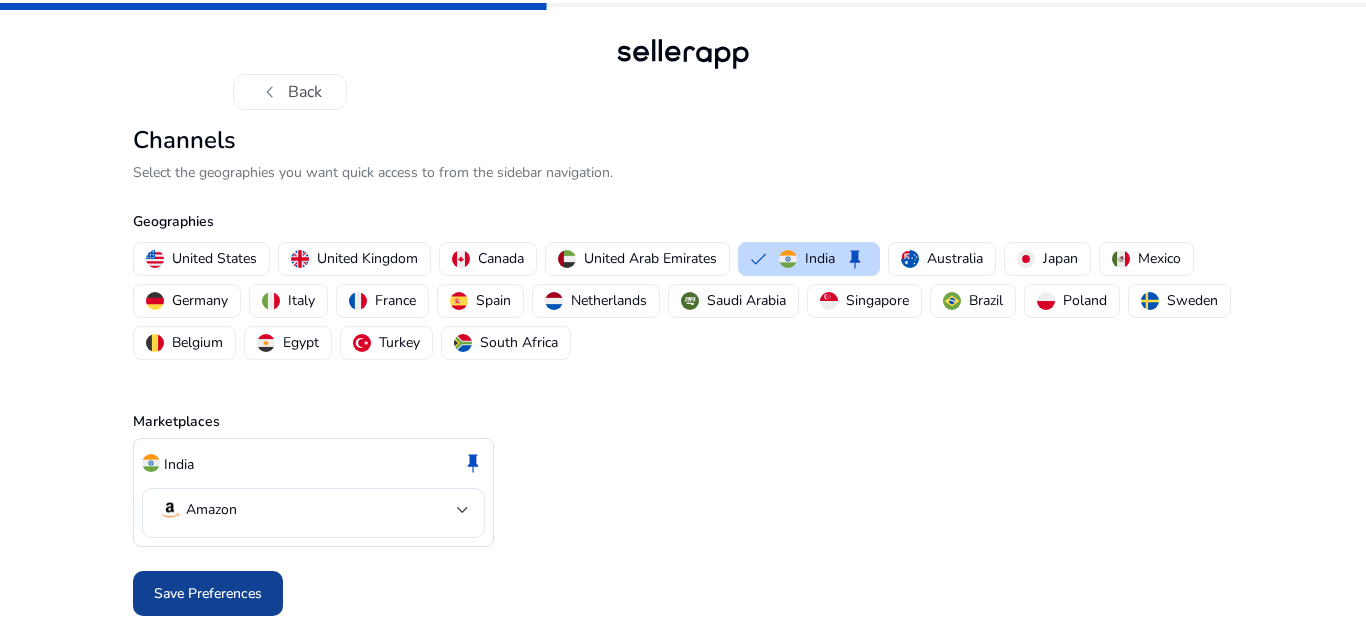 click 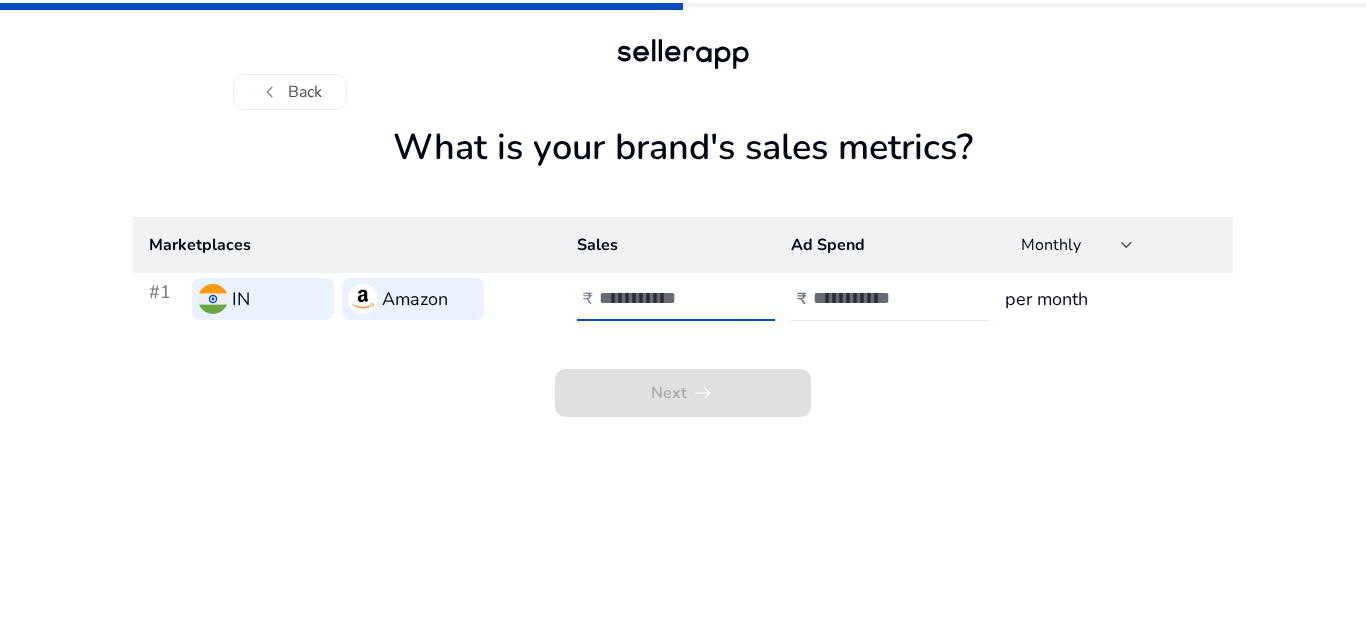 click at bounding box center [666, 298] 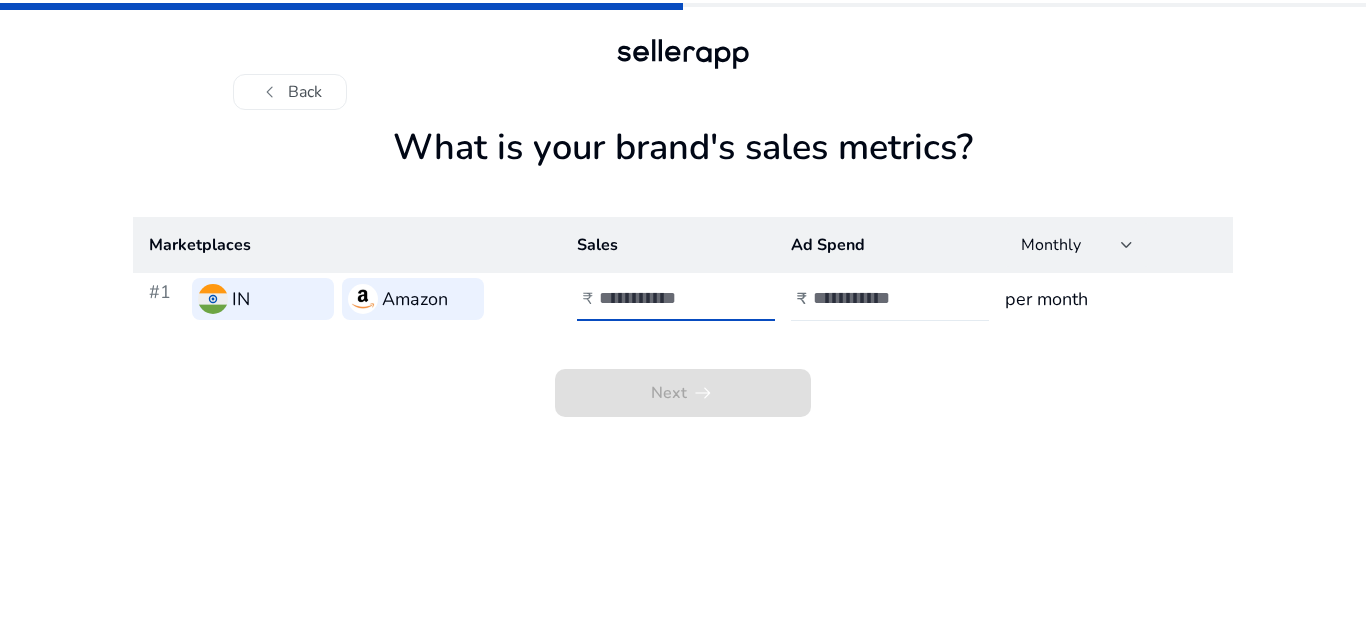 type on "****" 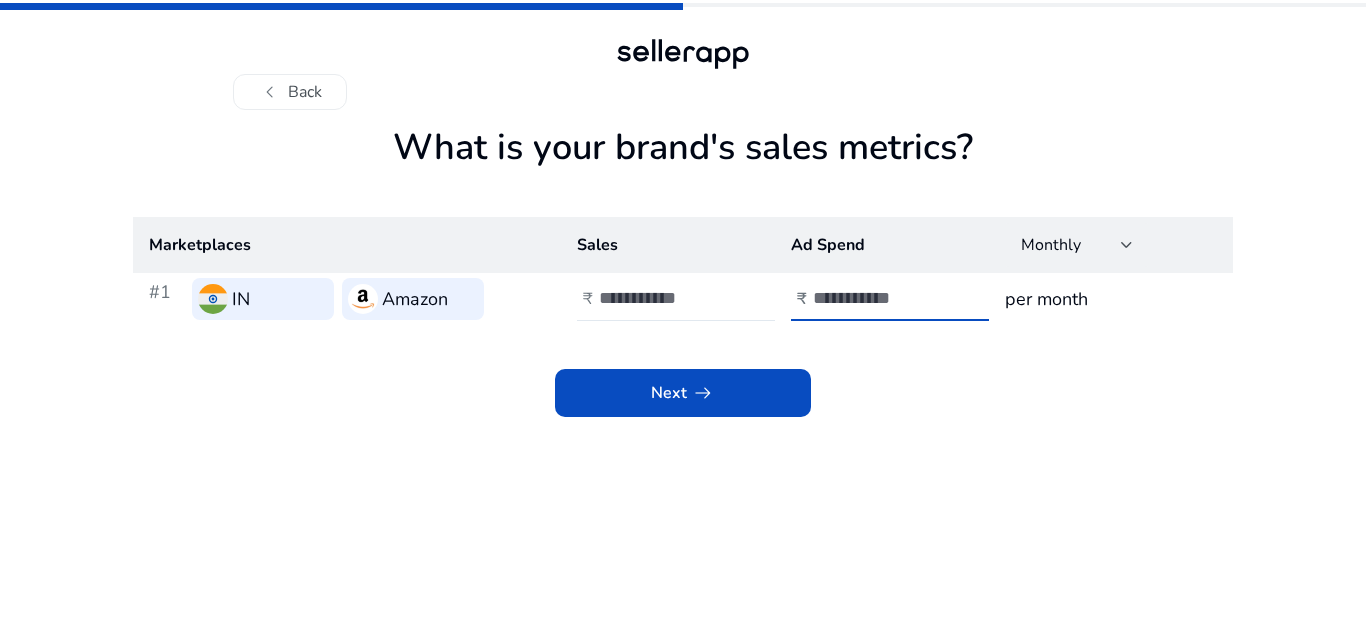 type on "***" 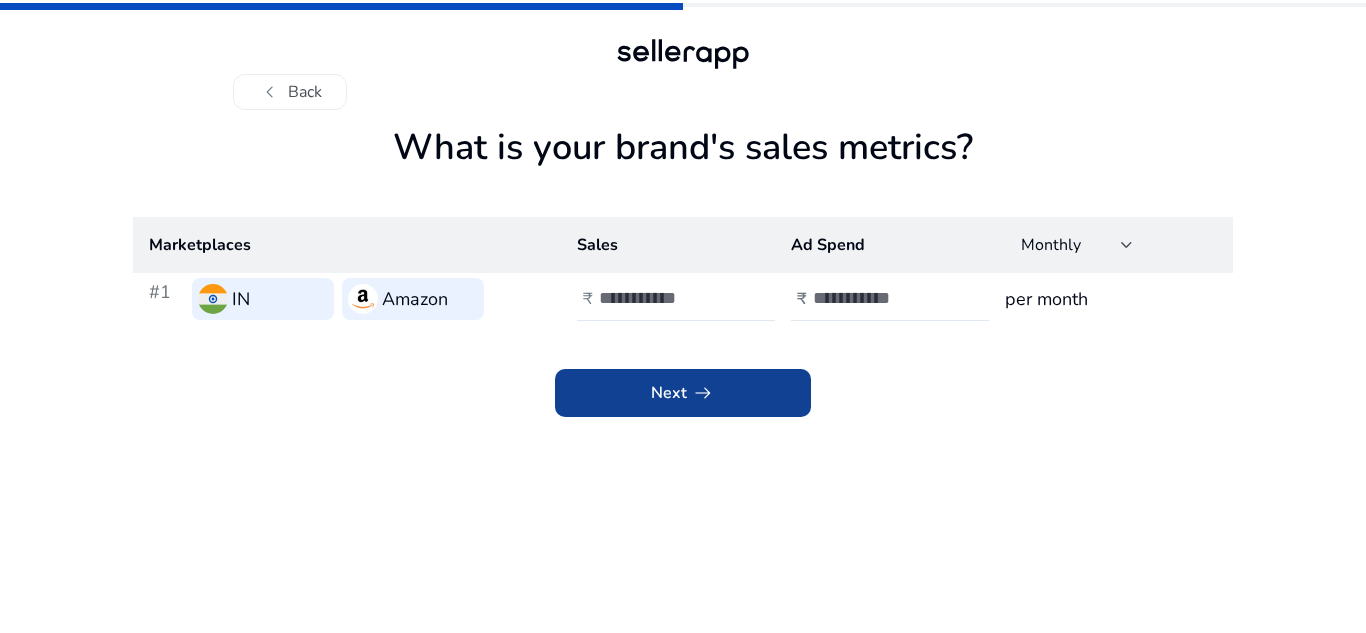 click 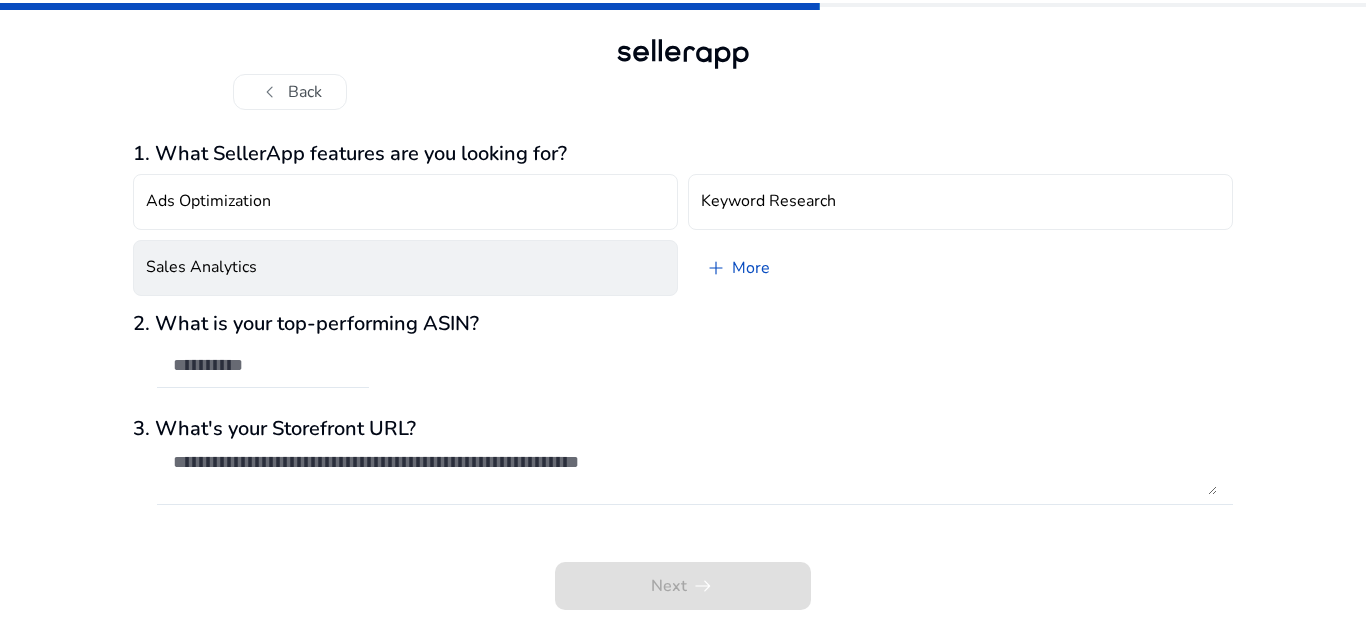 click on "Sales Analytics" 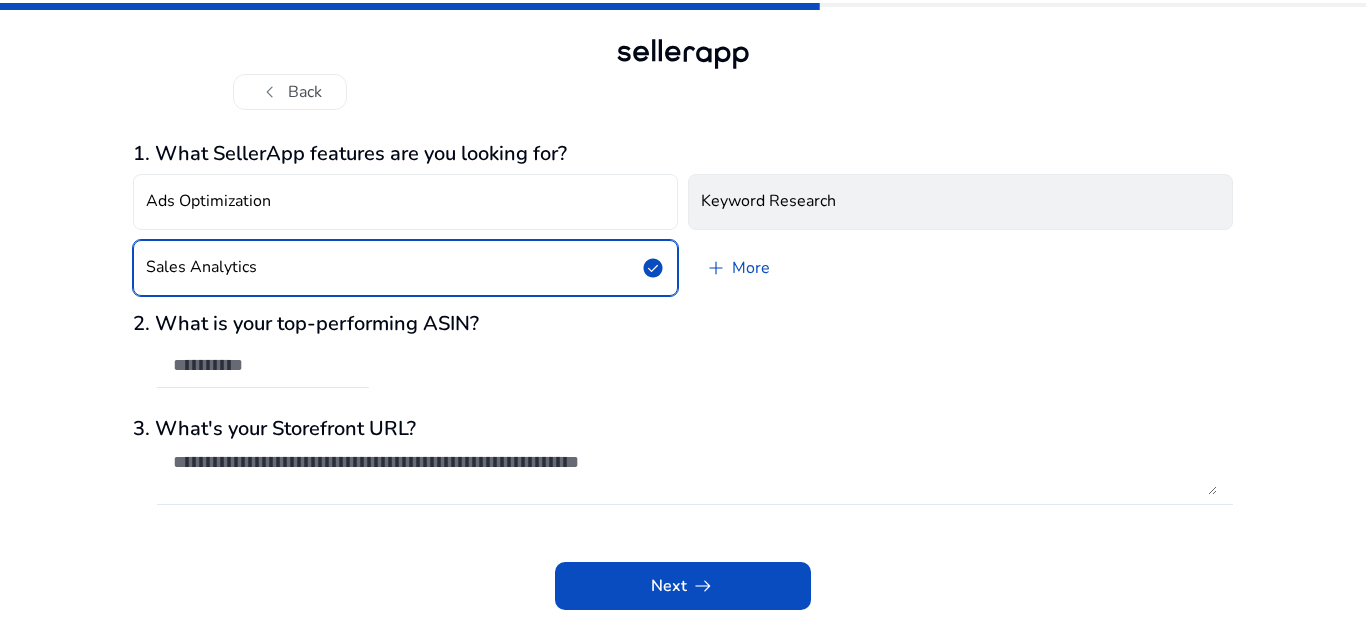 click on "Keyword Research" 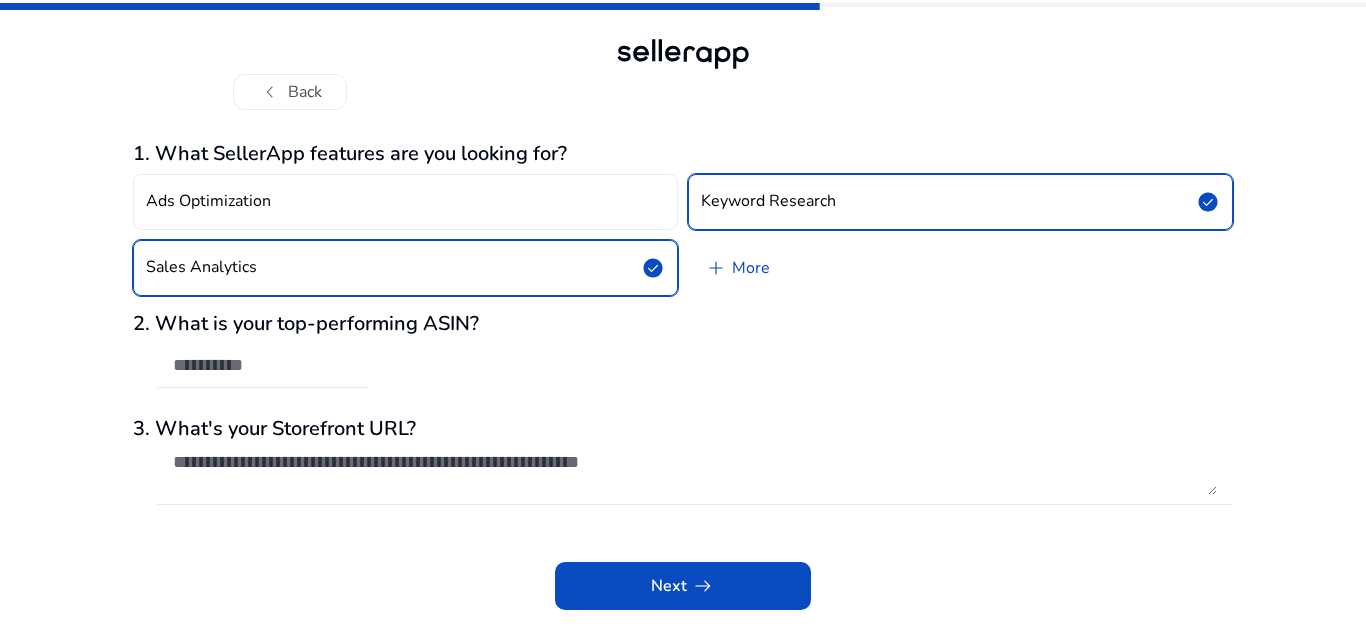 click on "1. What SellerApp features are you looking for?" 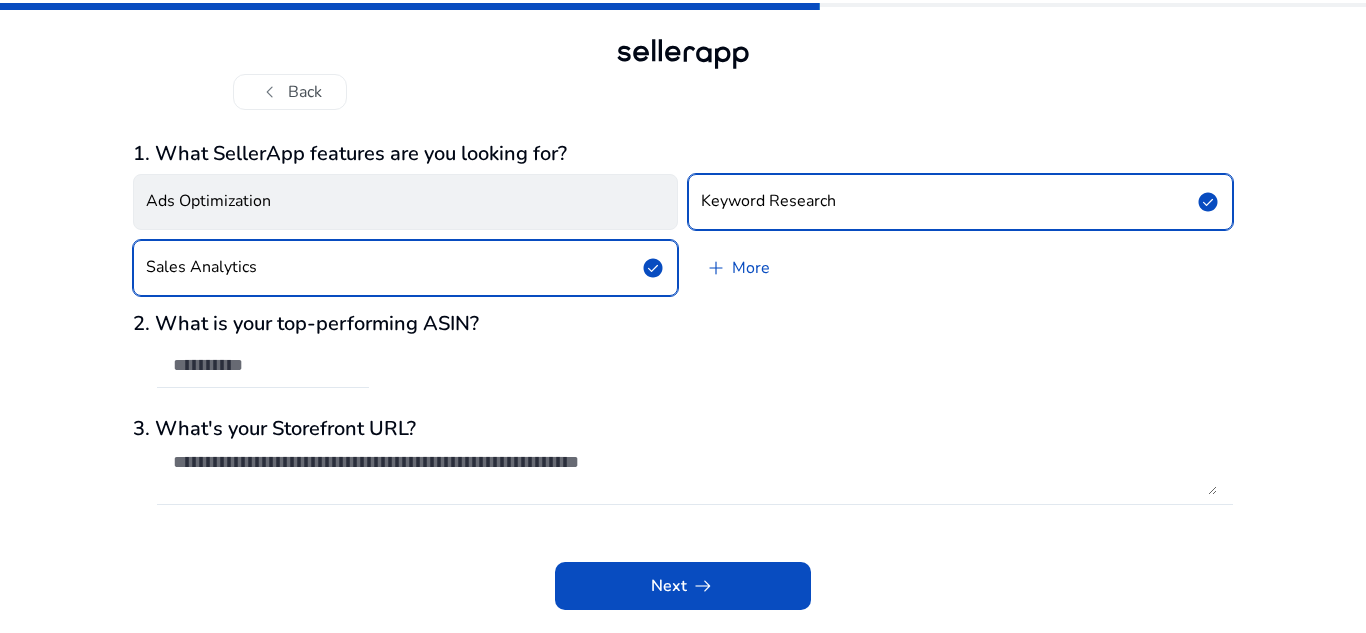 click on "Ads Optimization" 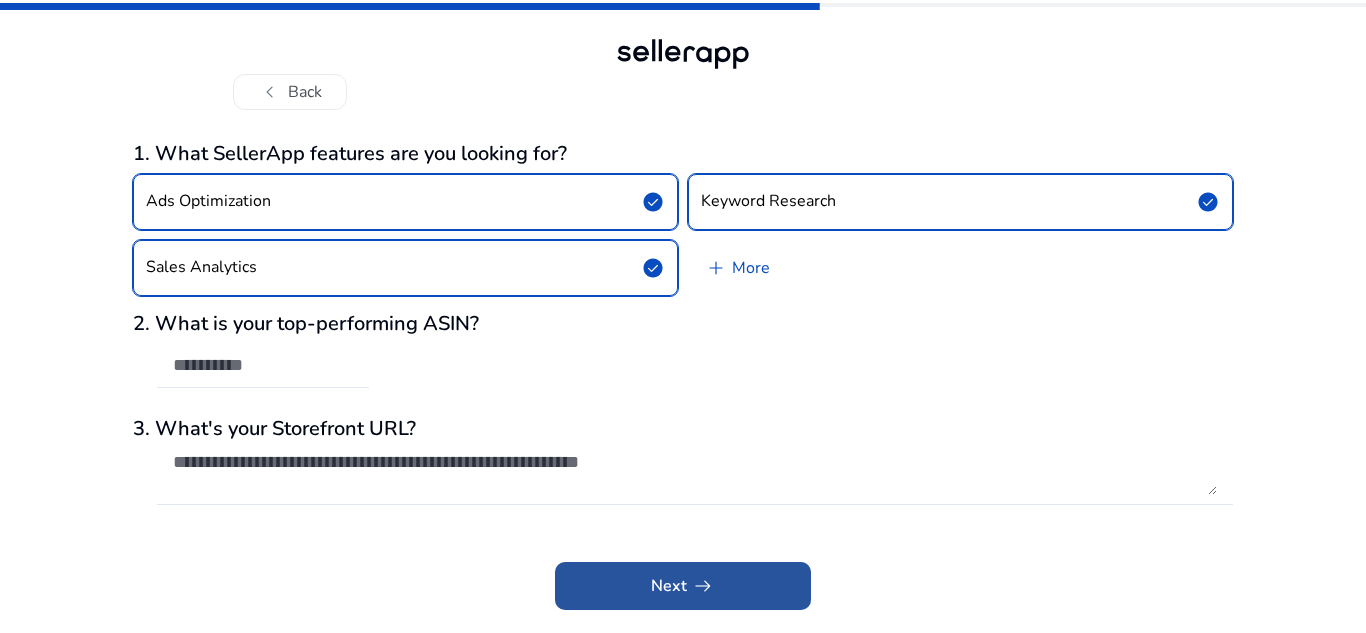 click 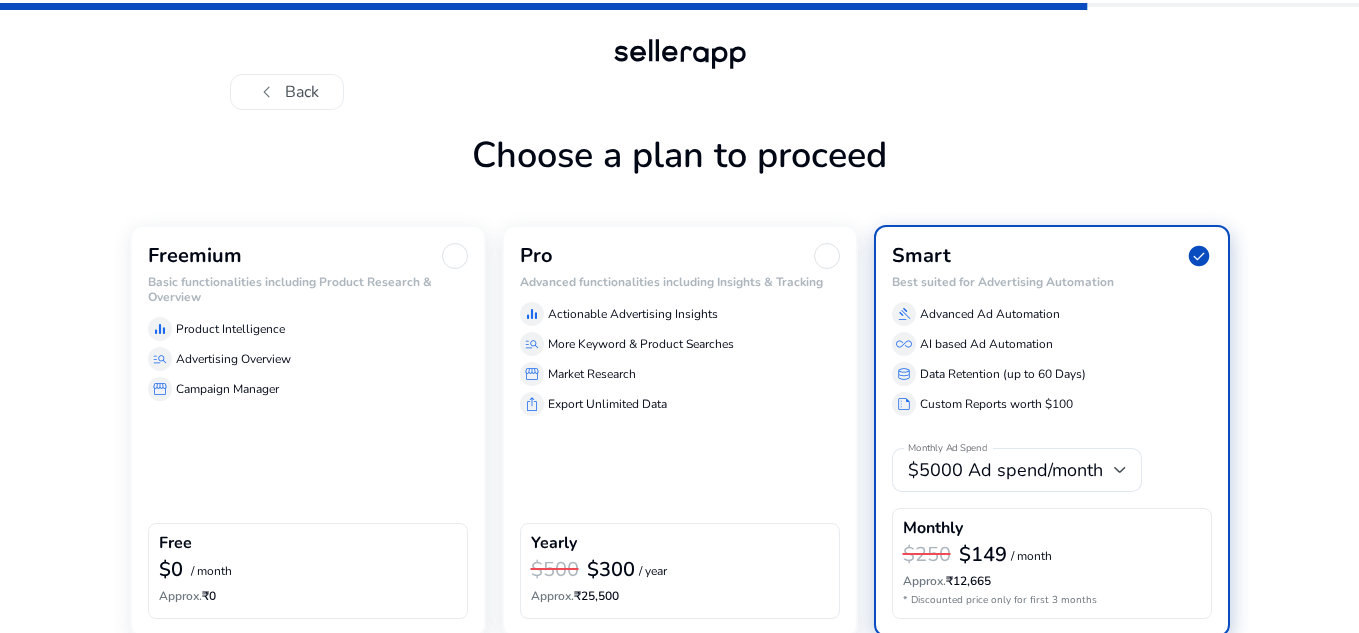 click on "Freemium Basic functionalities including Product Research & Overview  equalizer  Product Intelligence  manage_search  Advertising Overview  storefront  Campaign Manager  Free  $0  / month  Approx.  ₹0" 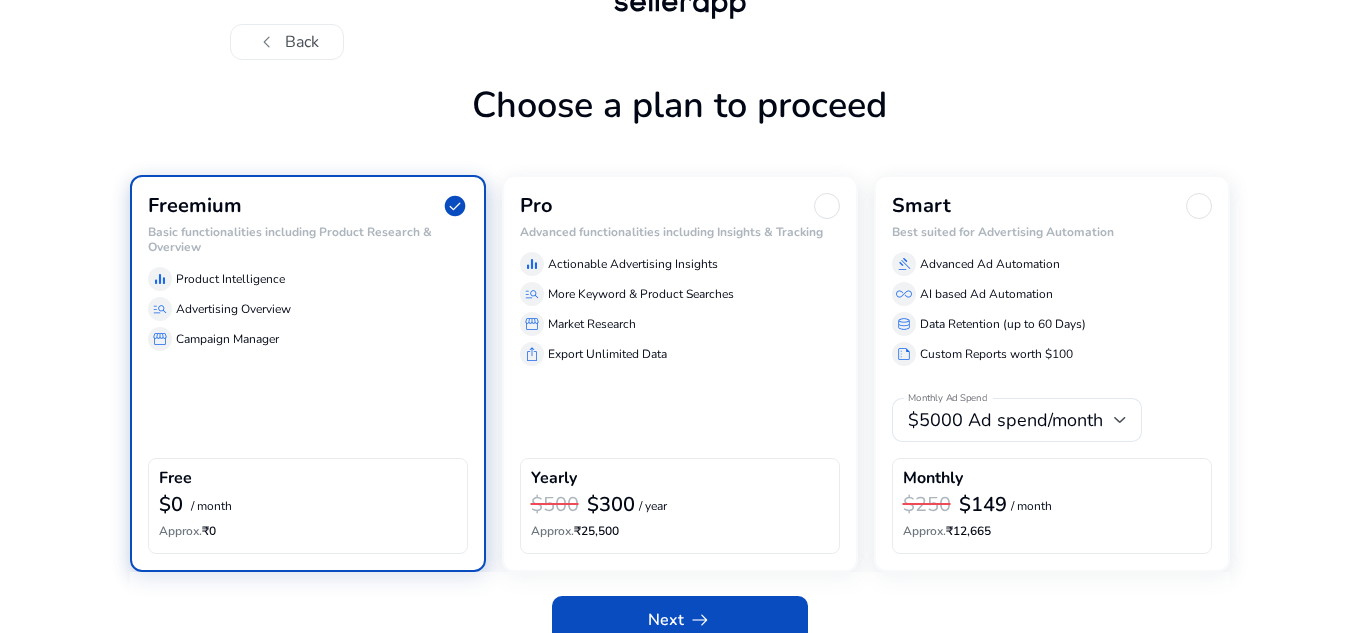 scroll, scrollTop: 77, scrollLeft: 0, axis: vertical 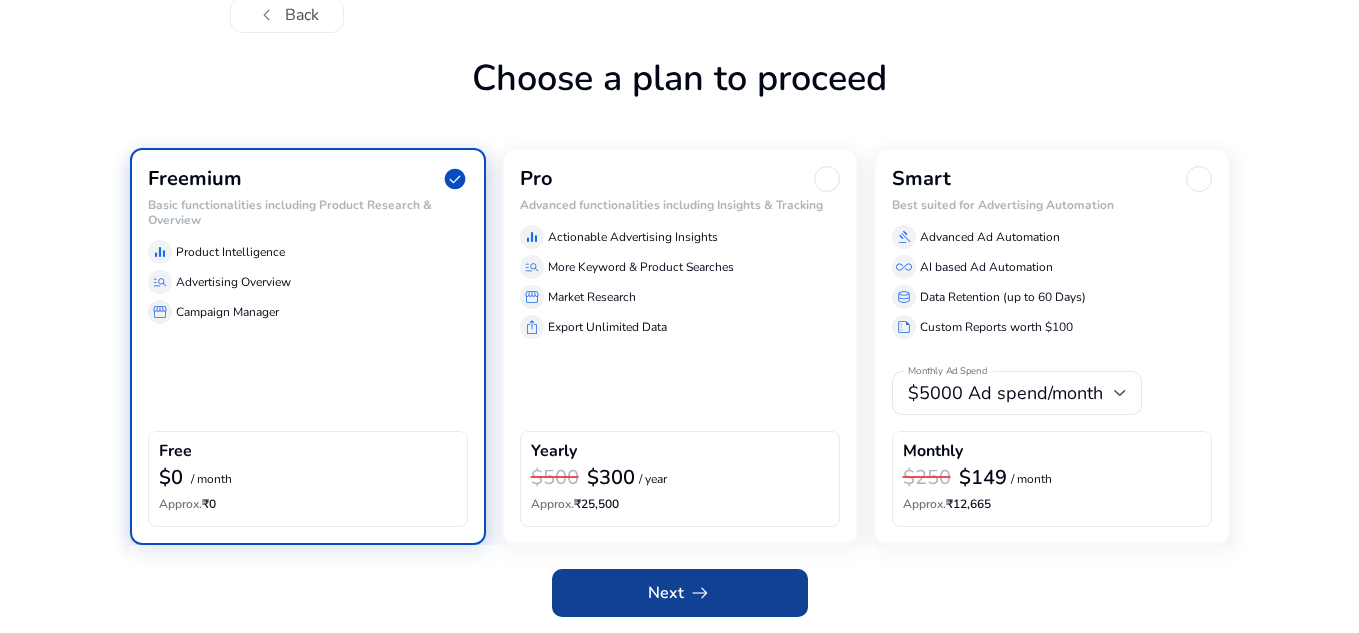 click 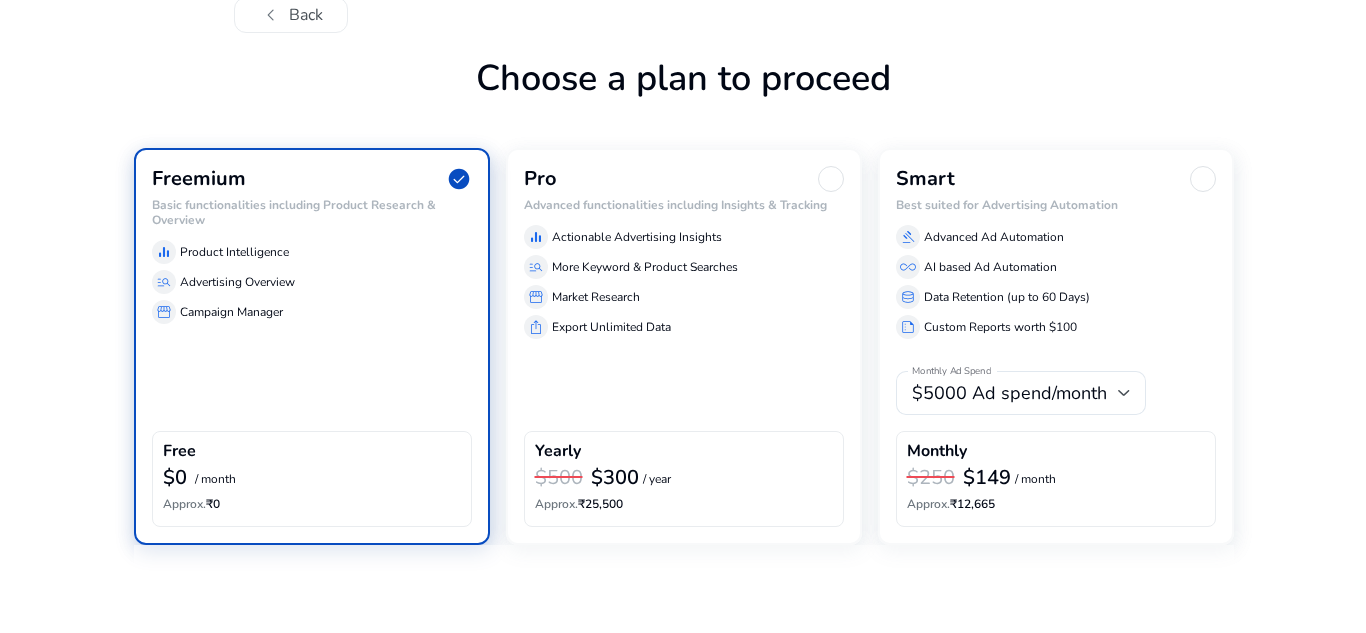 scroll, scrollTop: 0, scrollLeft: 0, axis: both 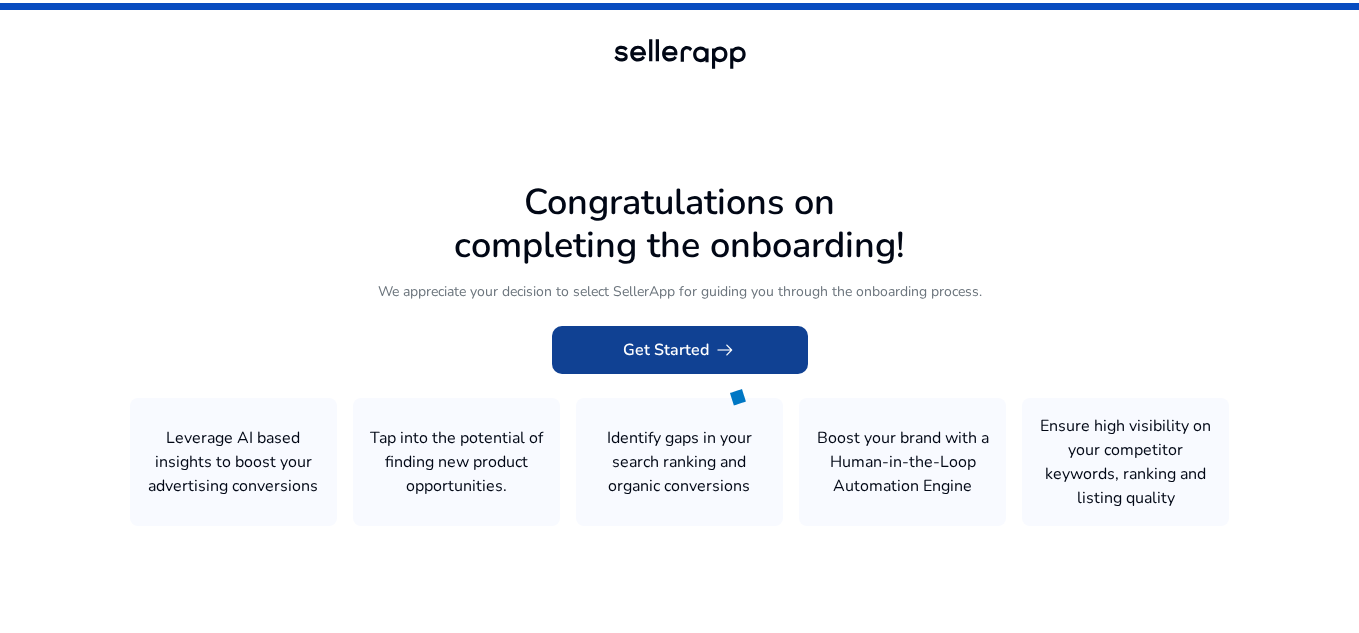 click 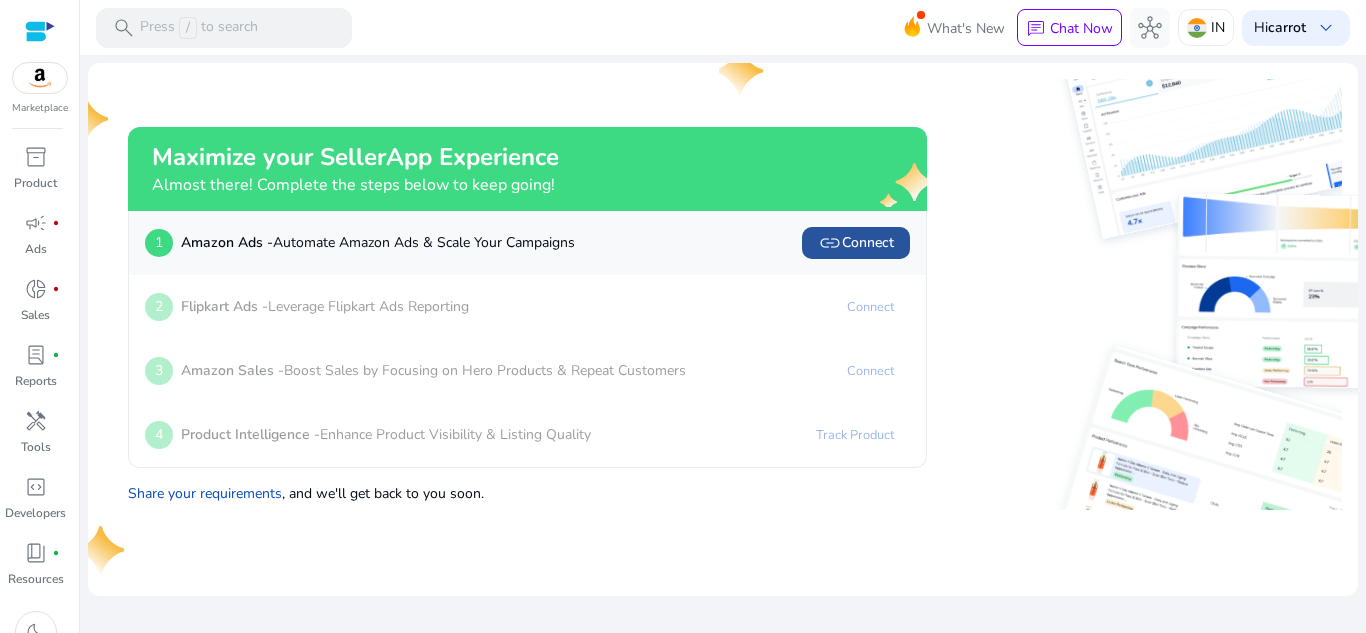 click on "link" 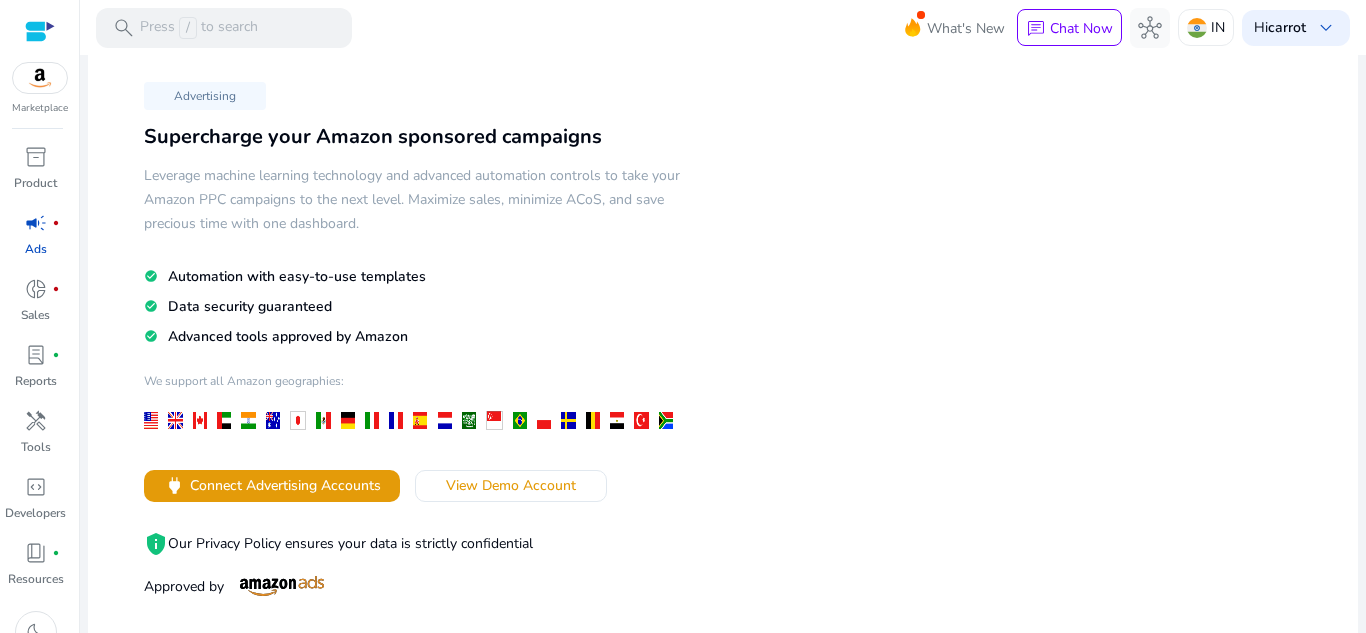 scroll, scrollTop: 100, scrollLeft: 0, axis: vertical 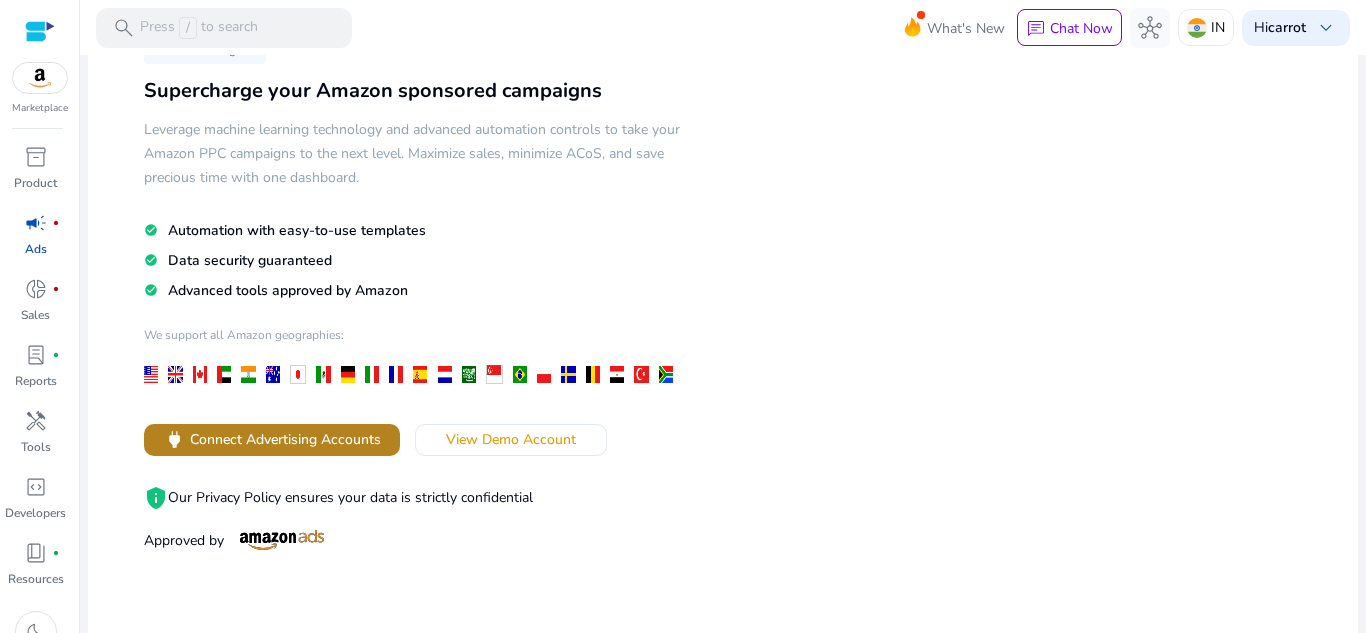 click 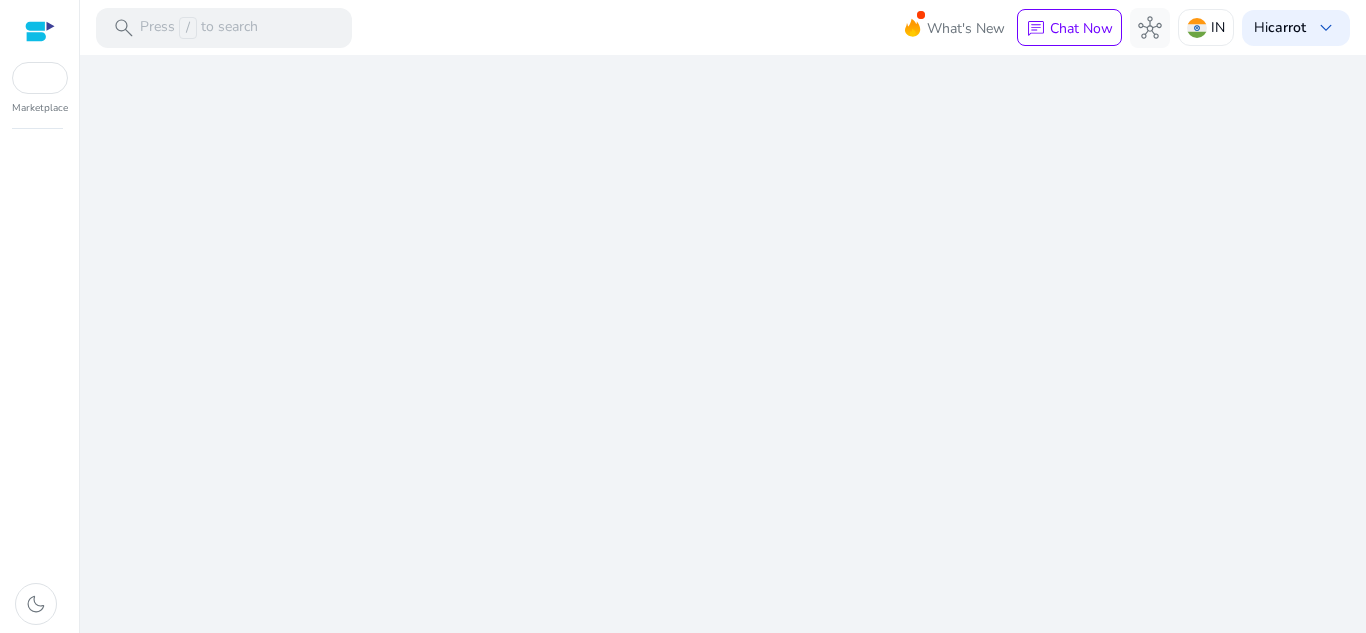 scroll, scrollTop: 0, scrollLeft: 0, axis: both 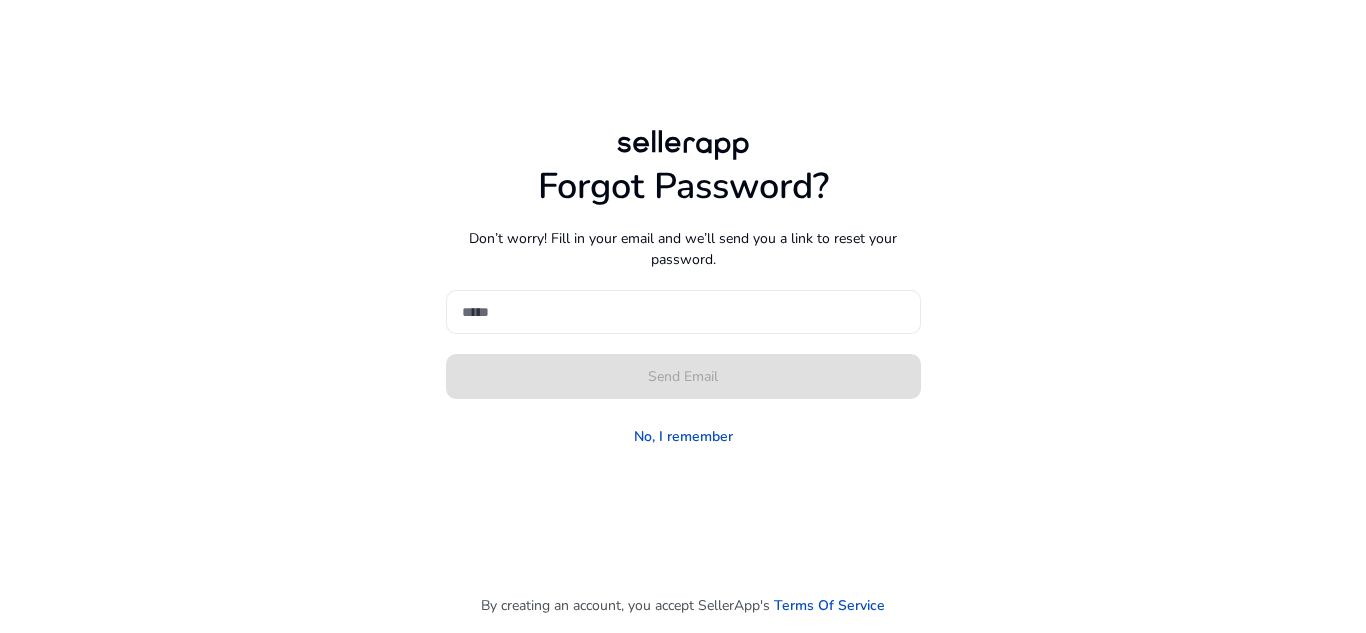 click at bounding box center [683, 312] 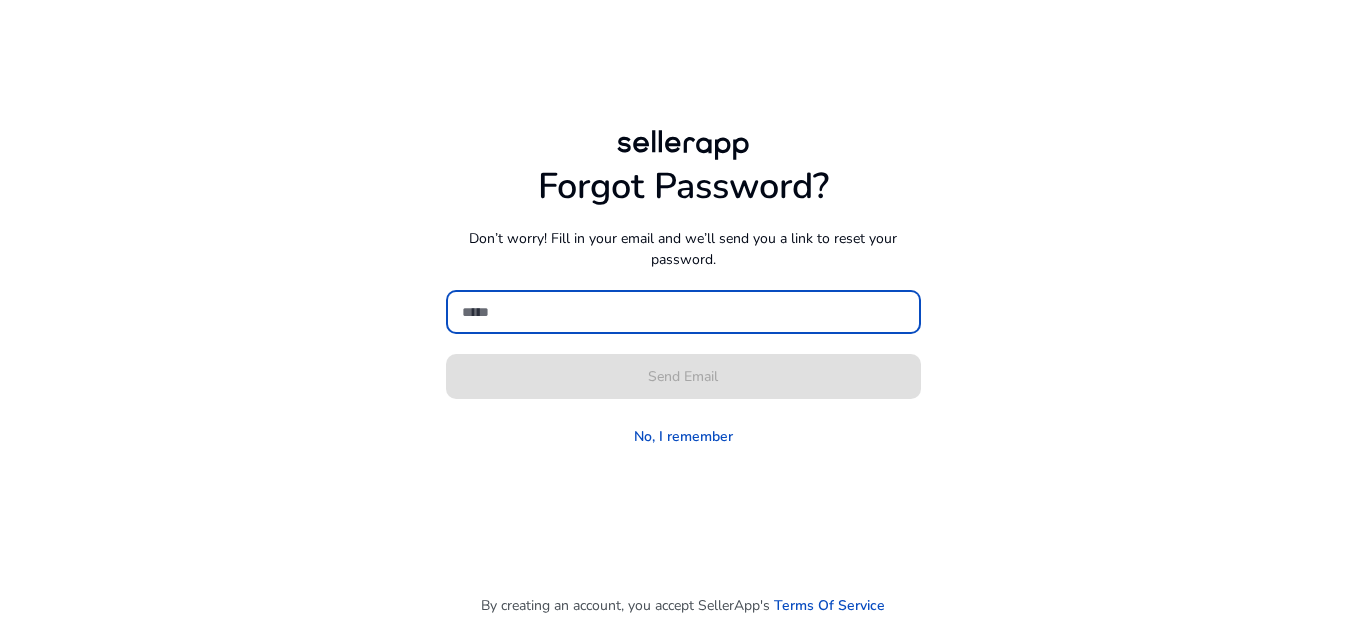 paste on "**********" 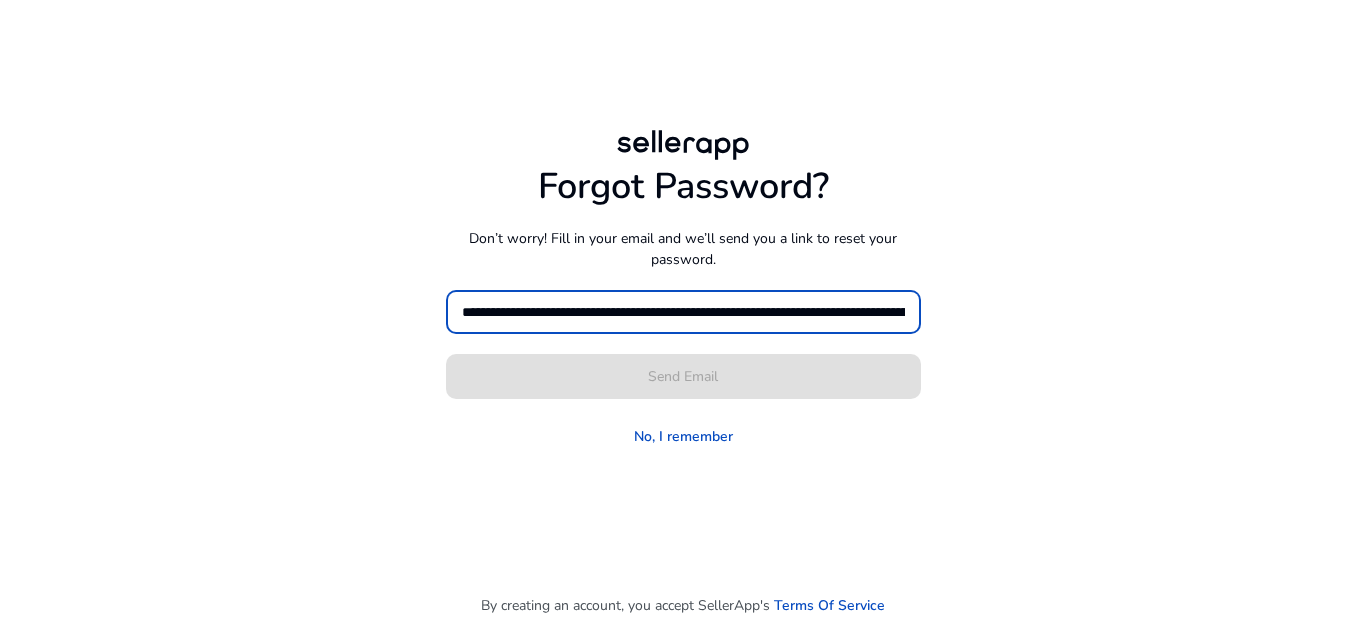 scroll, scrollTop: 0, scrollLeft: 2662, axis: horizontal 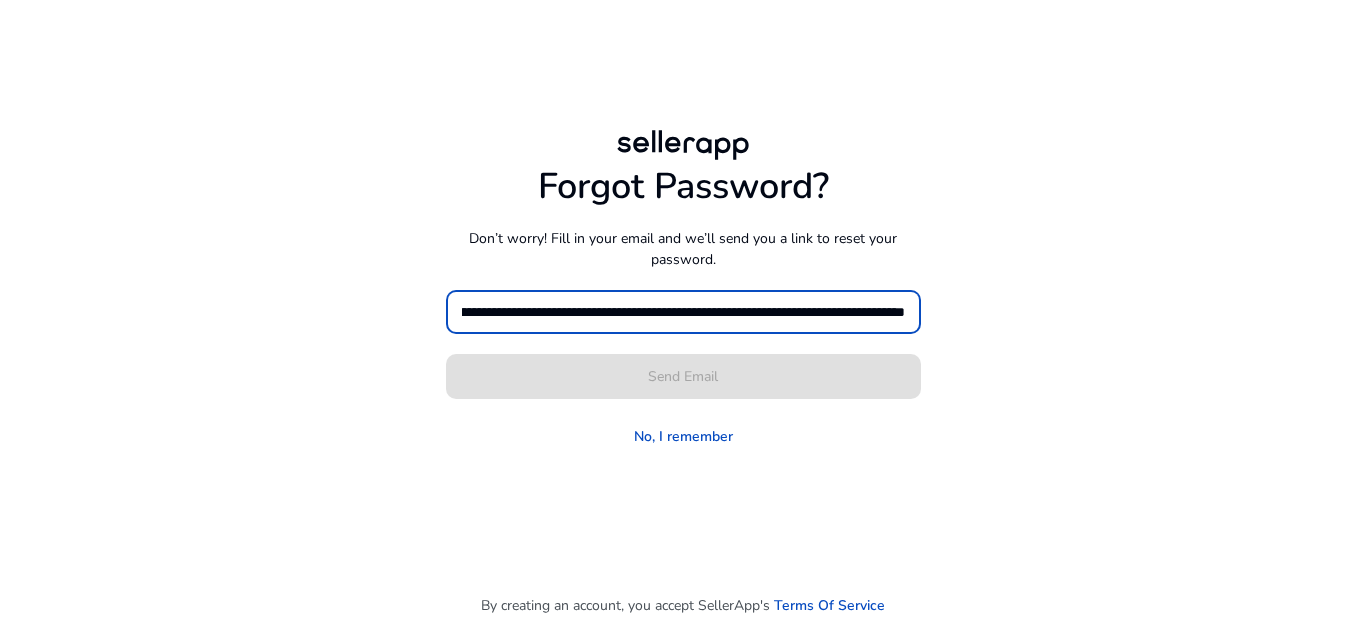 type on "**********" 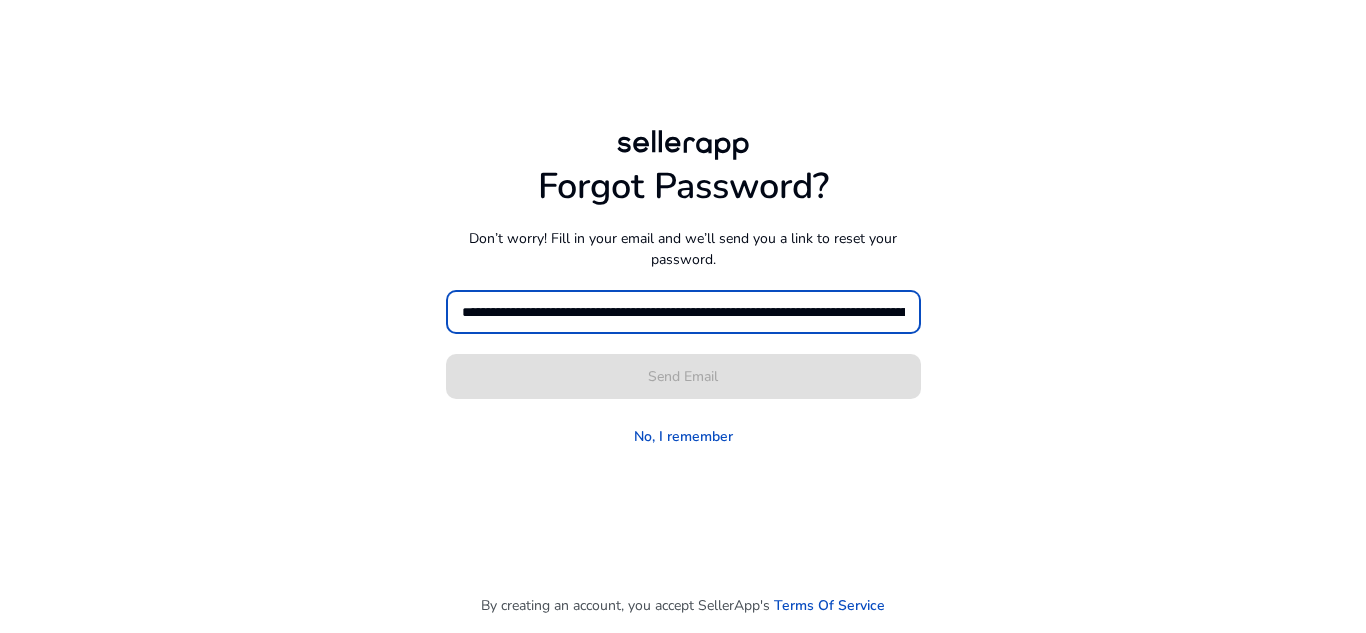 drag, startPoint x: 903, startPoint y: 311, endPoint x: 119, endPoint y: 295, distance: 784.16327 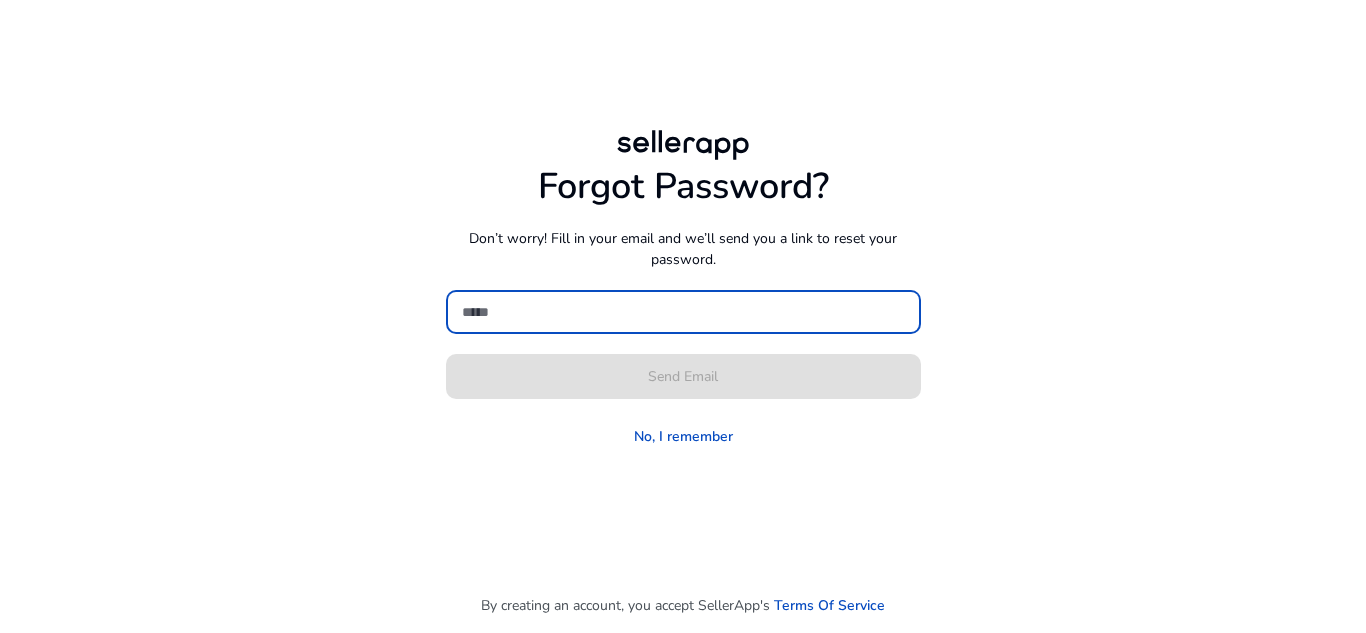 click at bounding box center (683, 312) 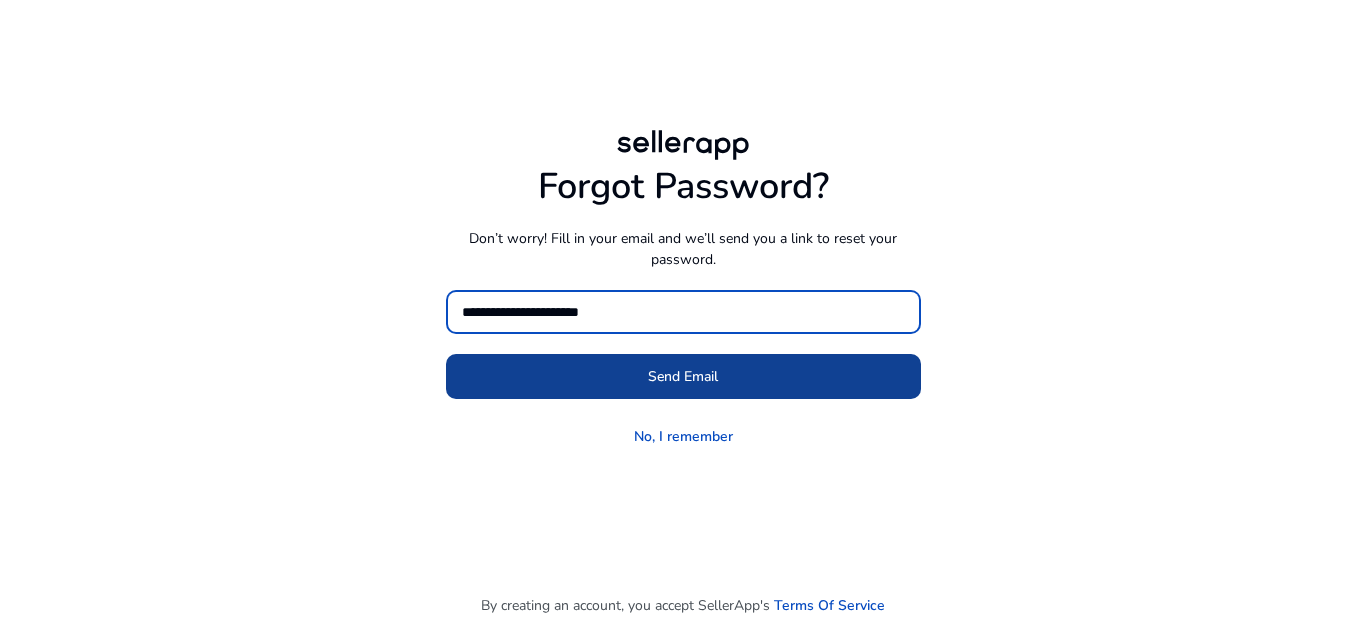type on "**********" 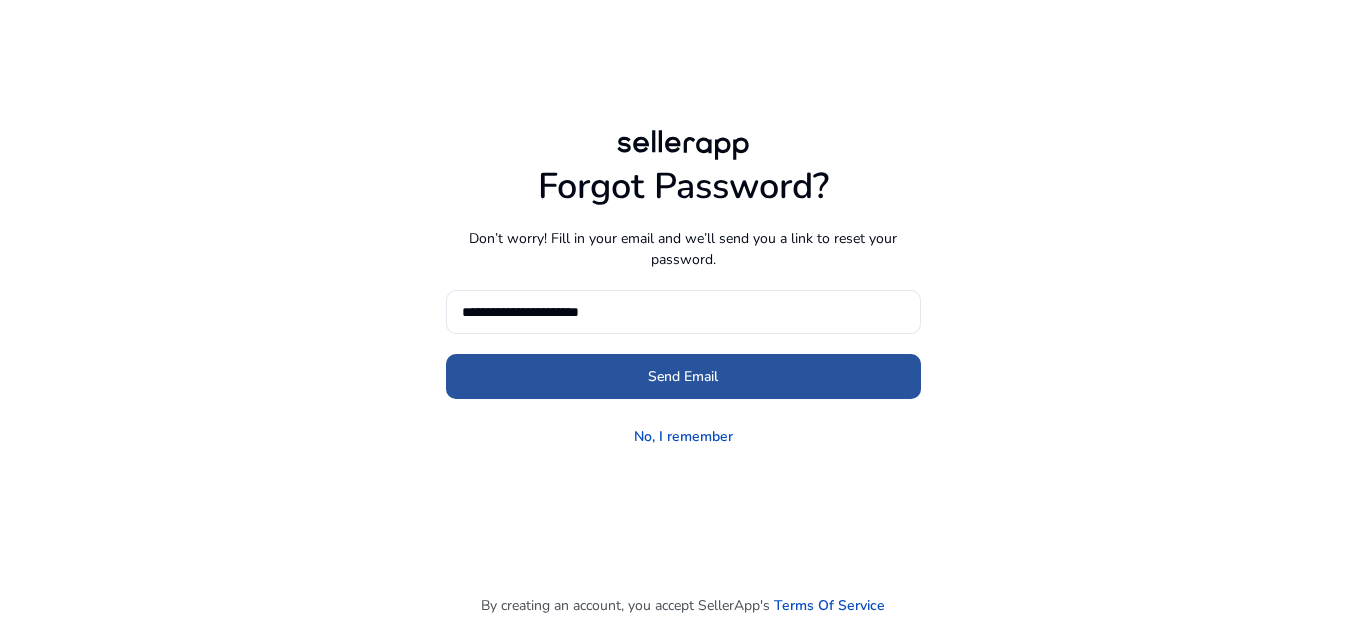 click 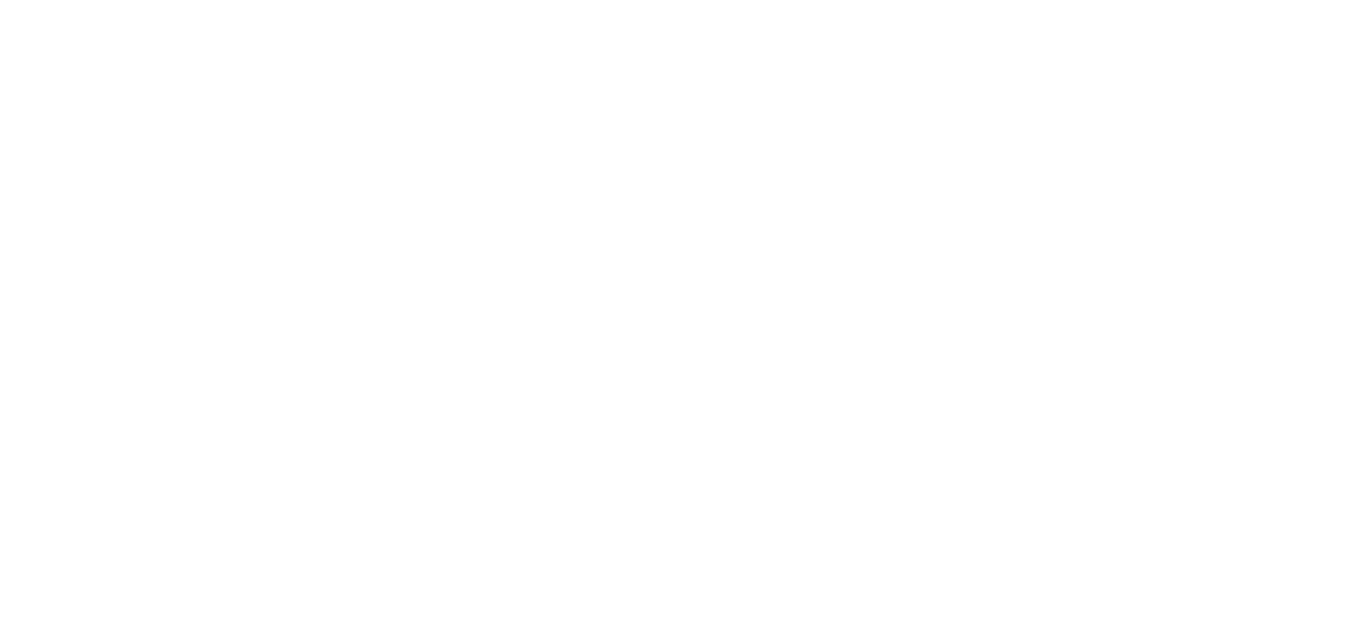 scroll, scrollTop: 0, scrollLeft: 0, axis: both 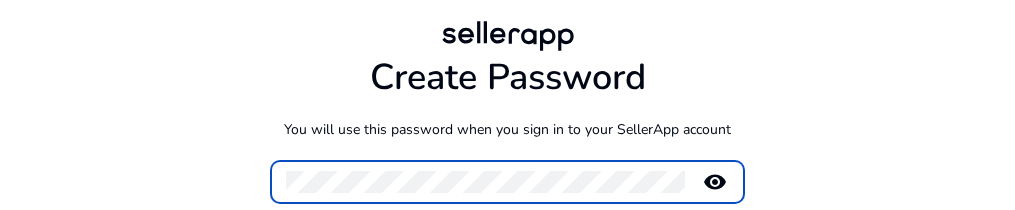 click on "Create Password  You will use this password when you sign in to your SellerApp account   remove_red_eye  Weak  Create Password  No, I remember" 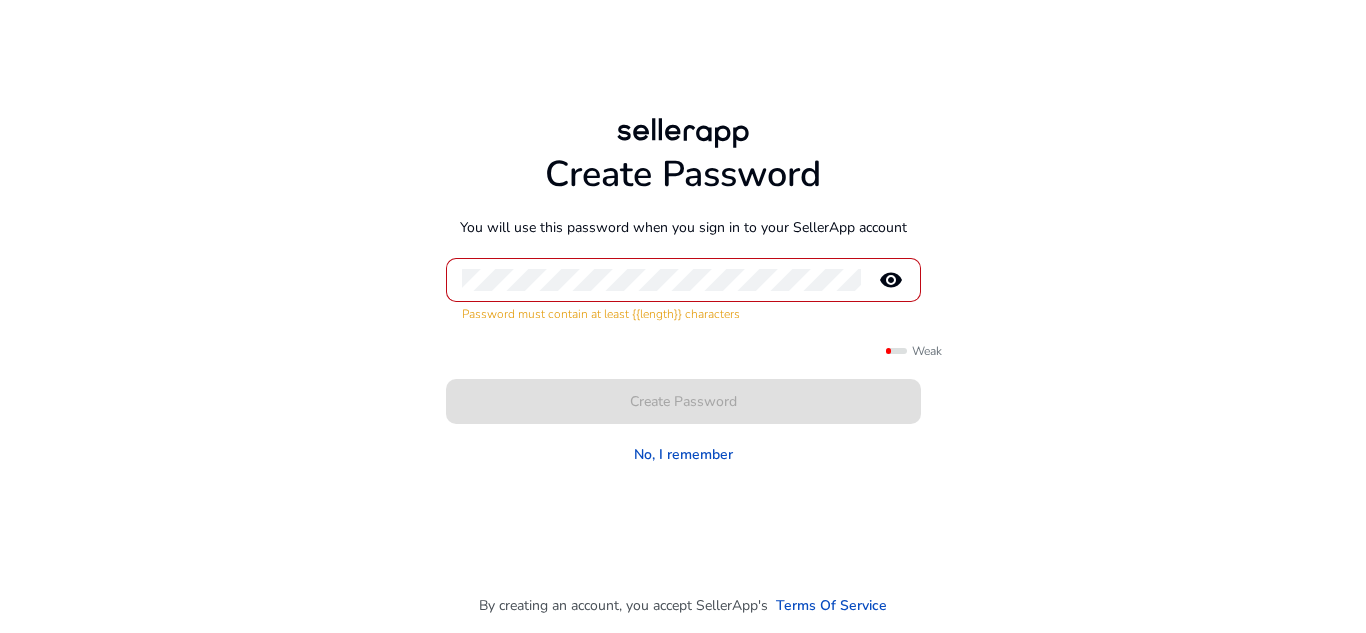 click 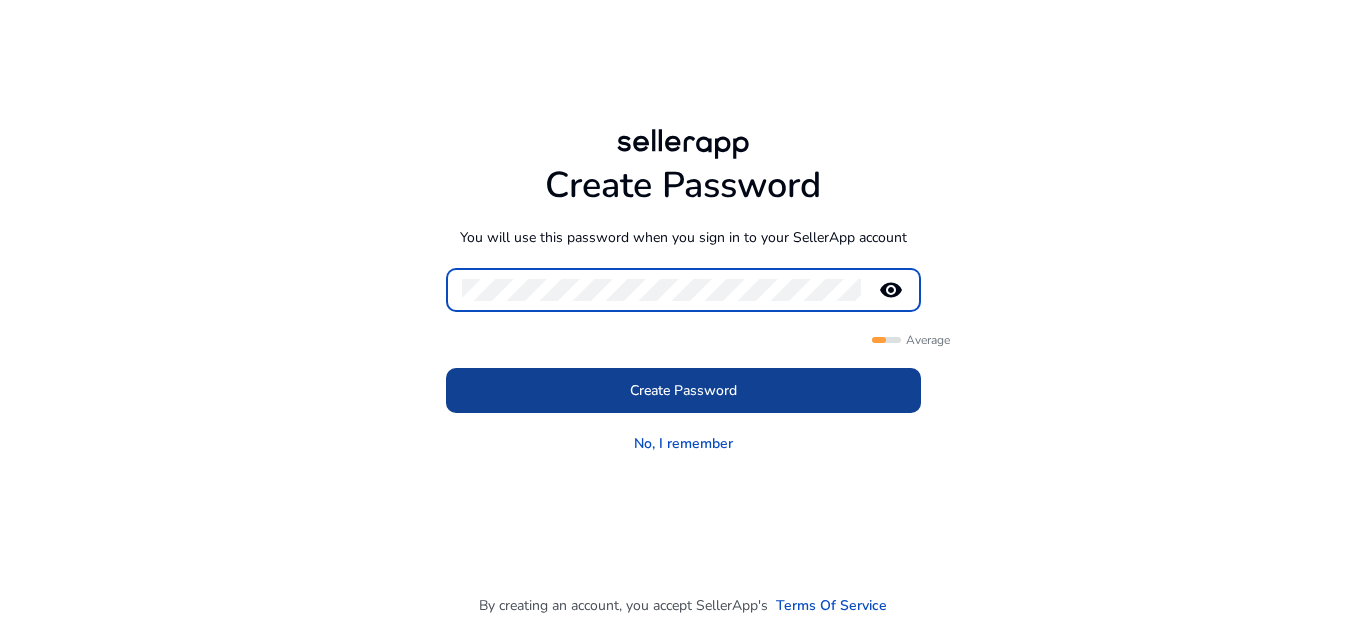 click on "Create Password" 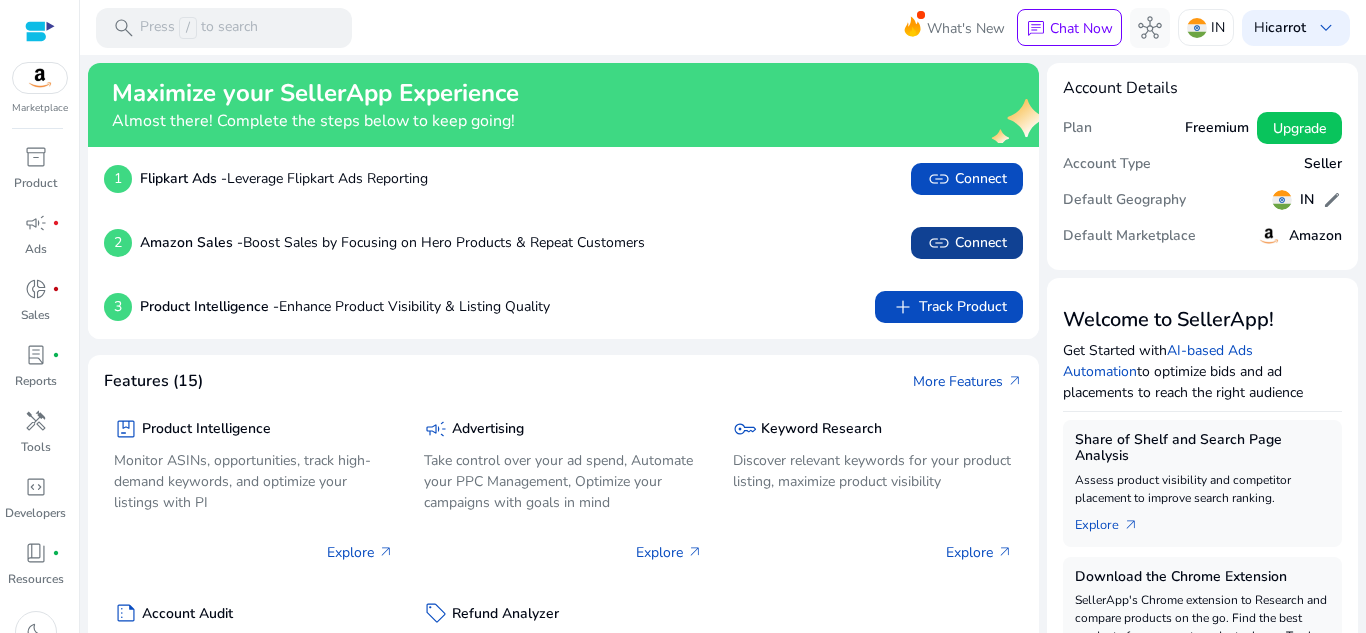 click on "link" 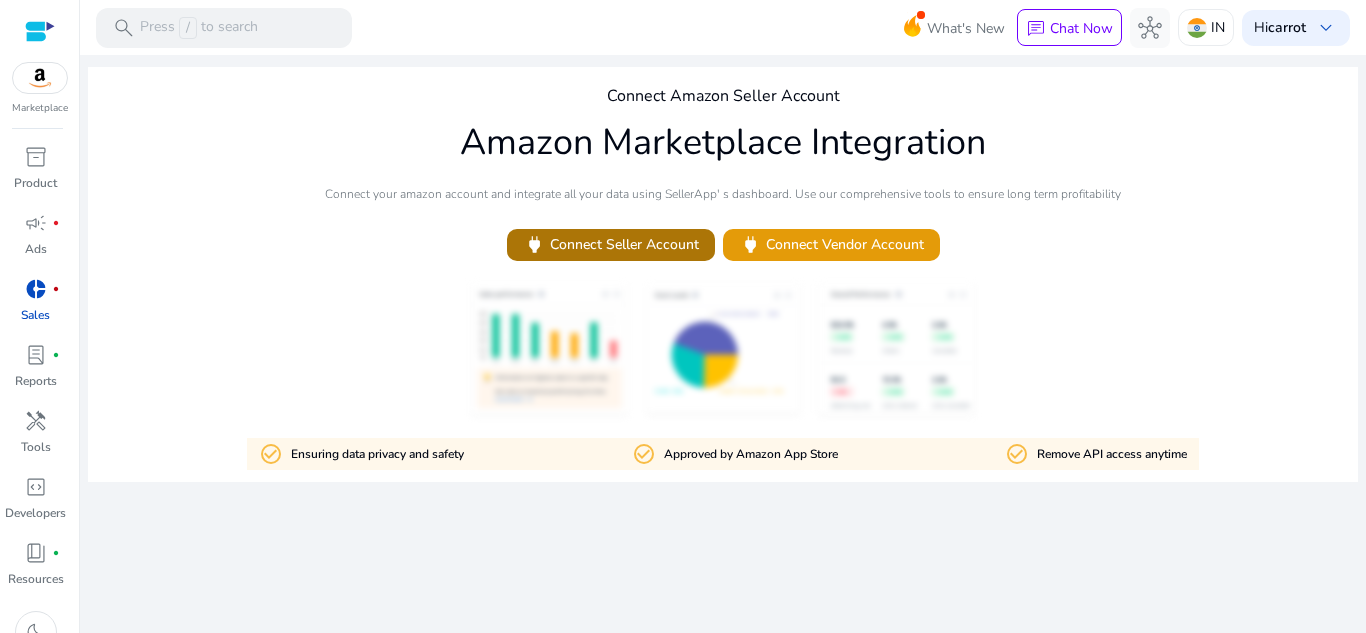 click on "power   Connect Seller Account" 